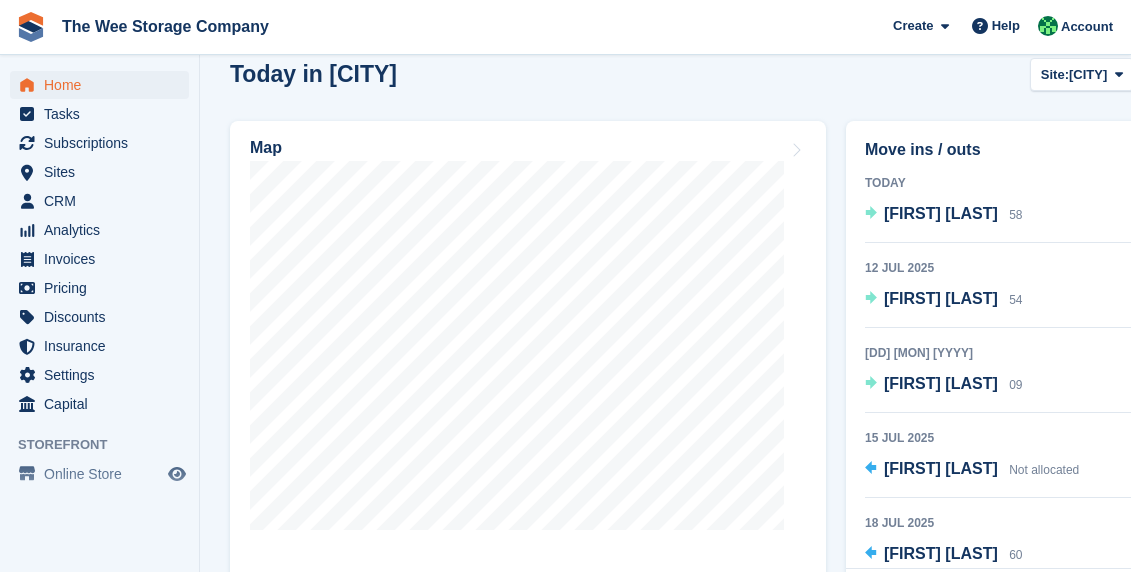 scroll, scrollTop: 668, scrollLeft: 0, axis: vertical 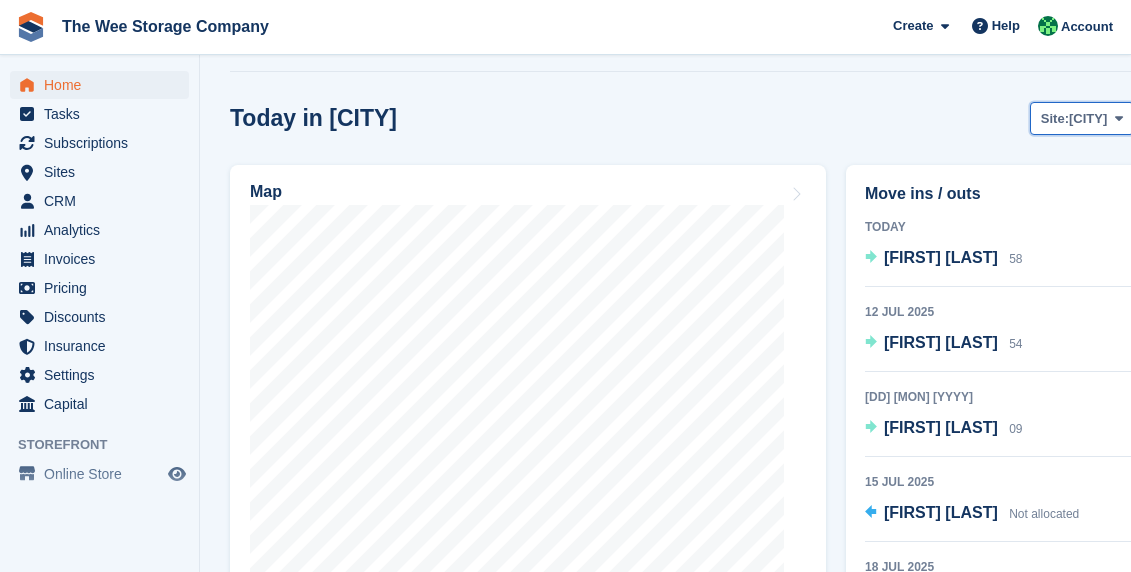 click on "Site:" at bounding box center [1055, 119] 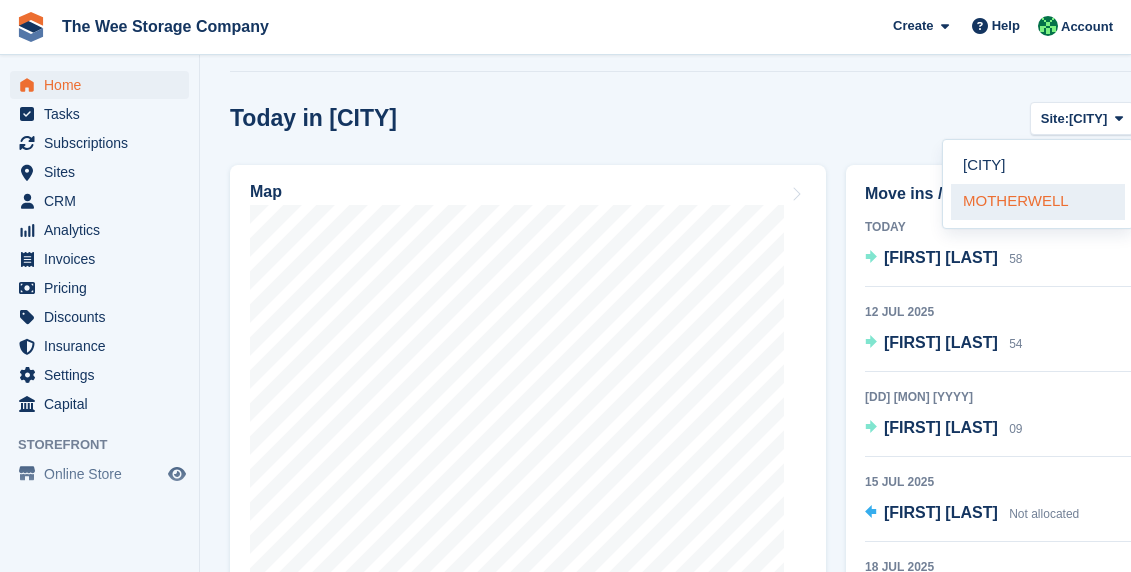 click on "MOTHERWELL" at bounding box center (1038, 202) 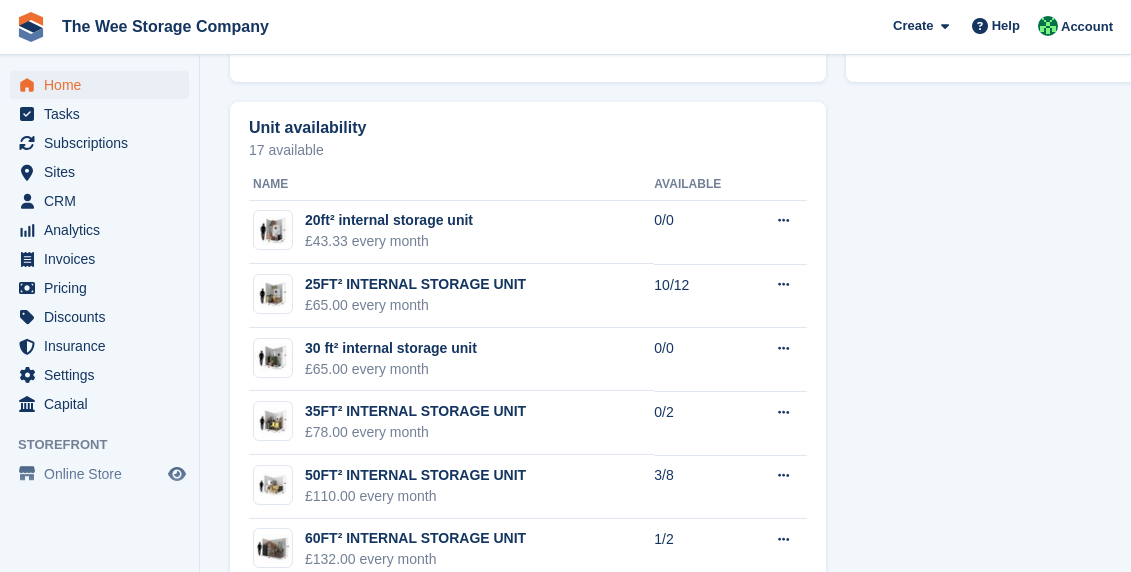 scroll, scrollTop: 1254, scrollLeft: 0, axis: vertical 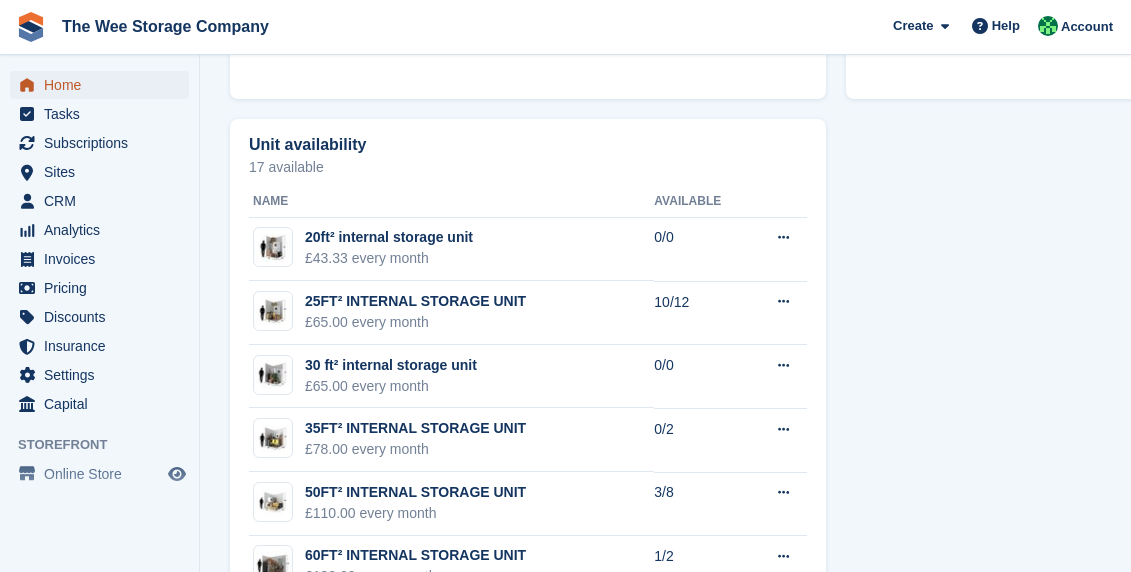click on "Home" at bounding box center [104, 85] 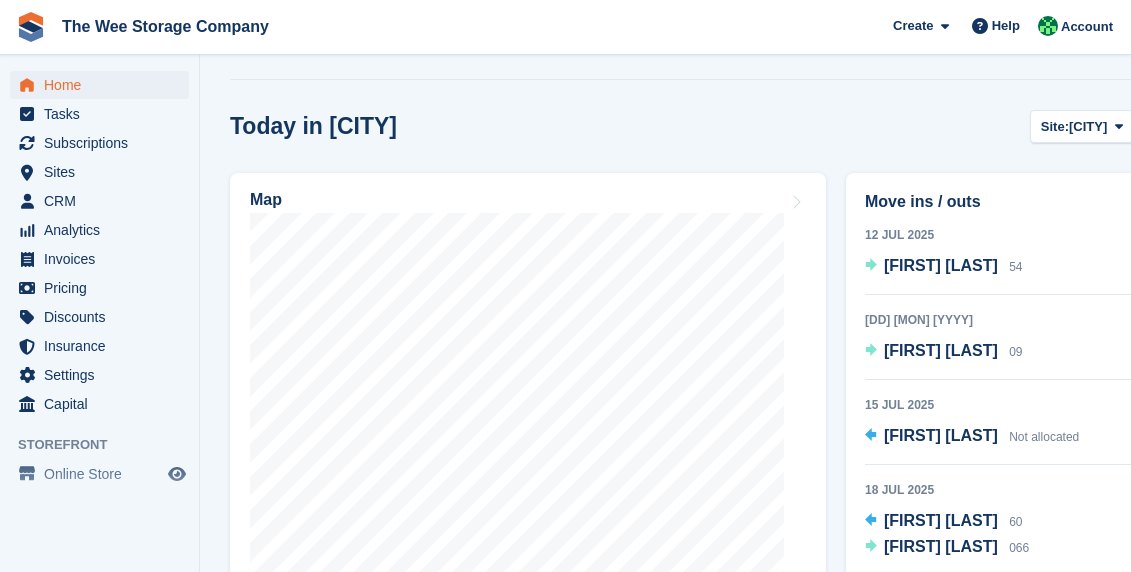 scroll, scrollTop: 663, scrollLeft: 0, axis: vertical 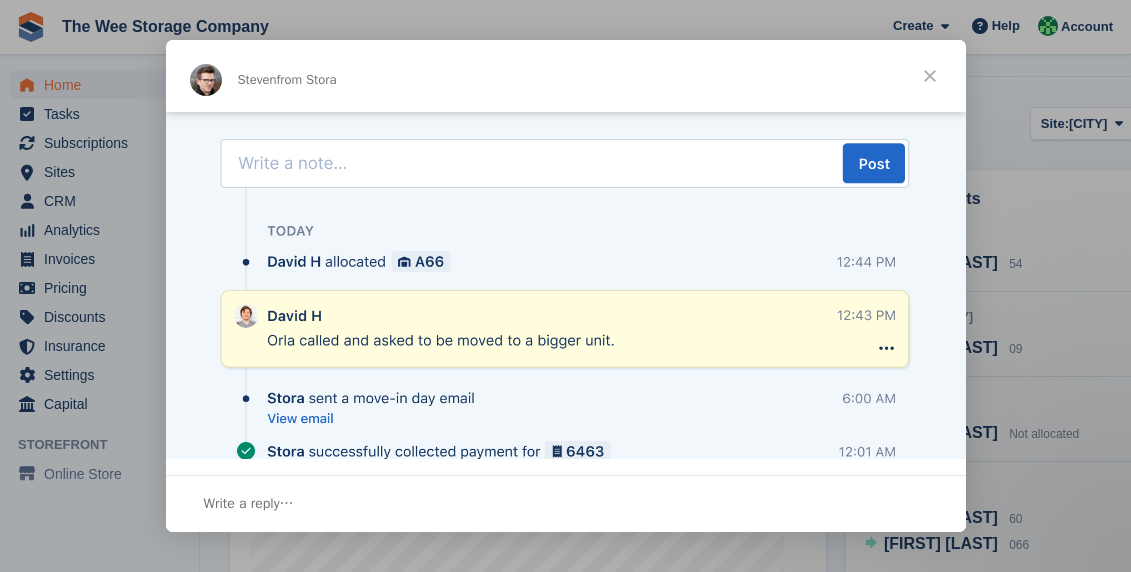 click at bounding box center [930, 76] 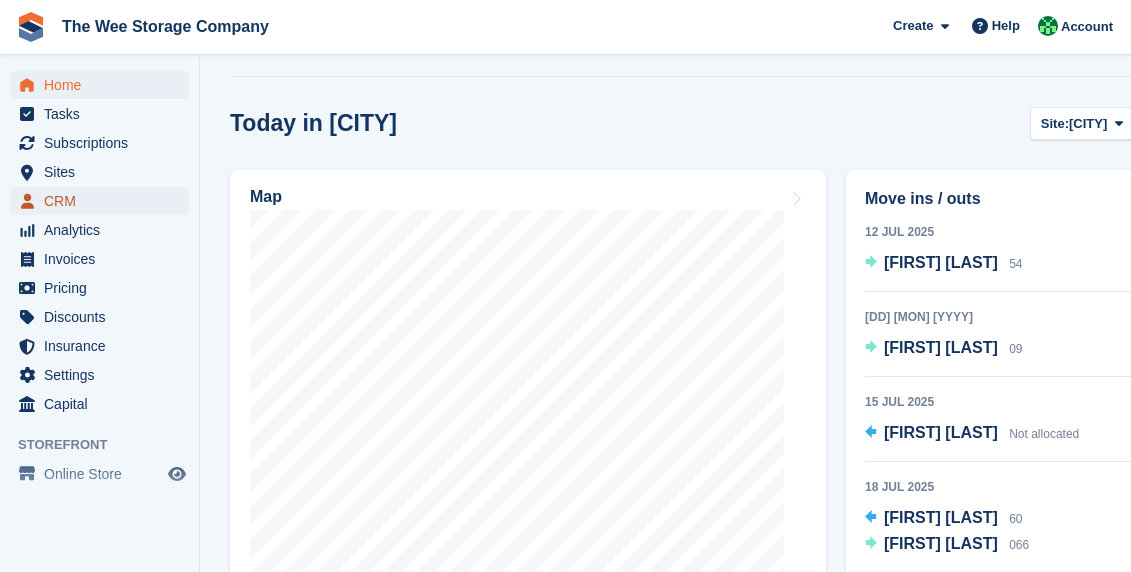 click on "CRM" at bounding box center (104, 201) 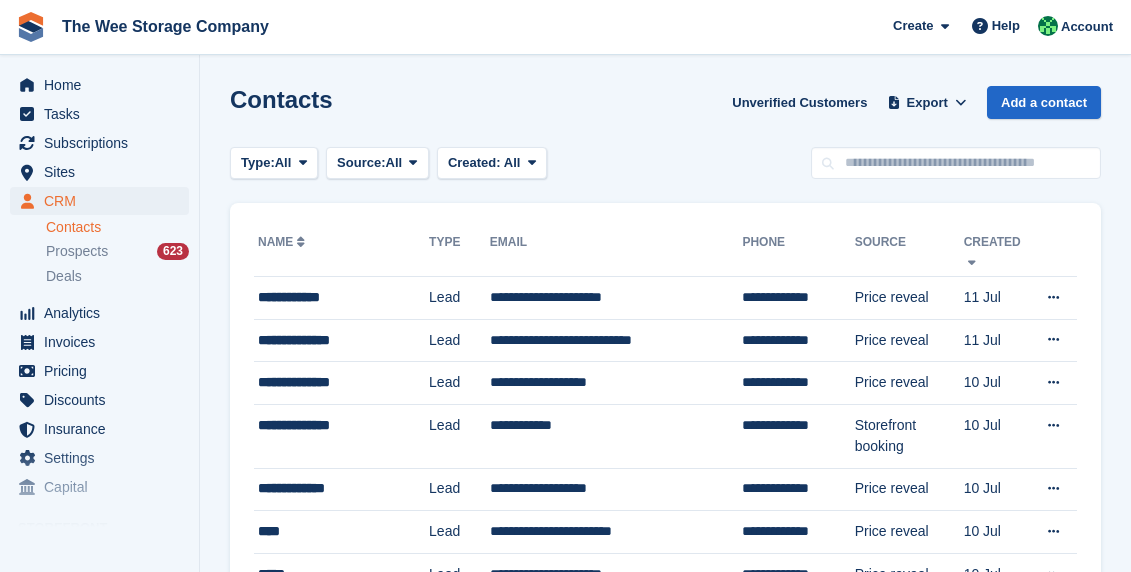 scroll, scrollTop: 0, scrollLeft: 0, axis: both 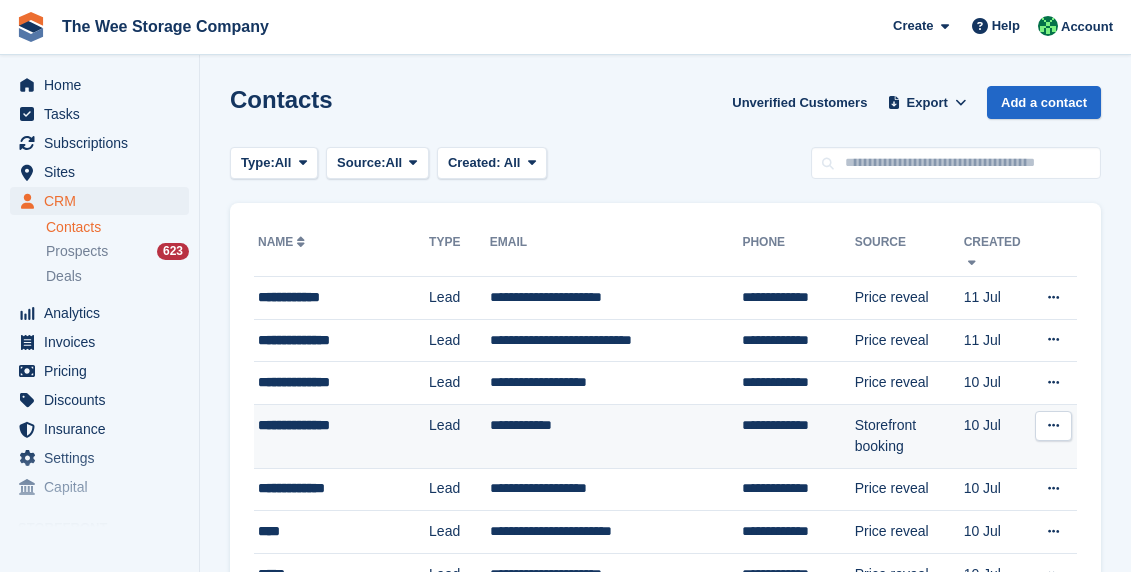click on "**********" at bounding box center [616, 436] 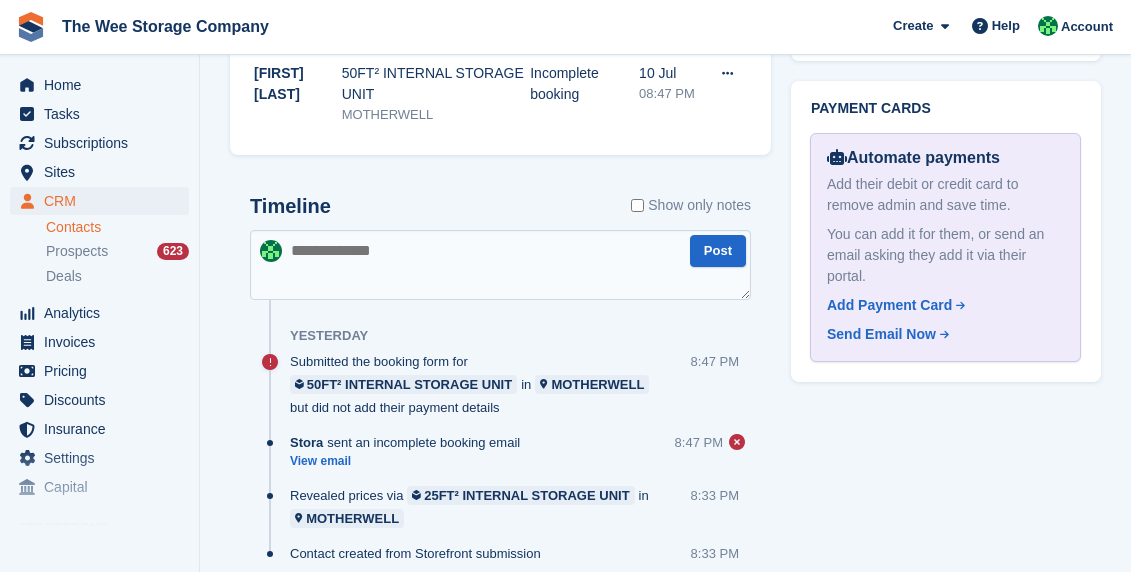 scroll, scrollTop: 837, scrollLeft: 0, axis: vertical 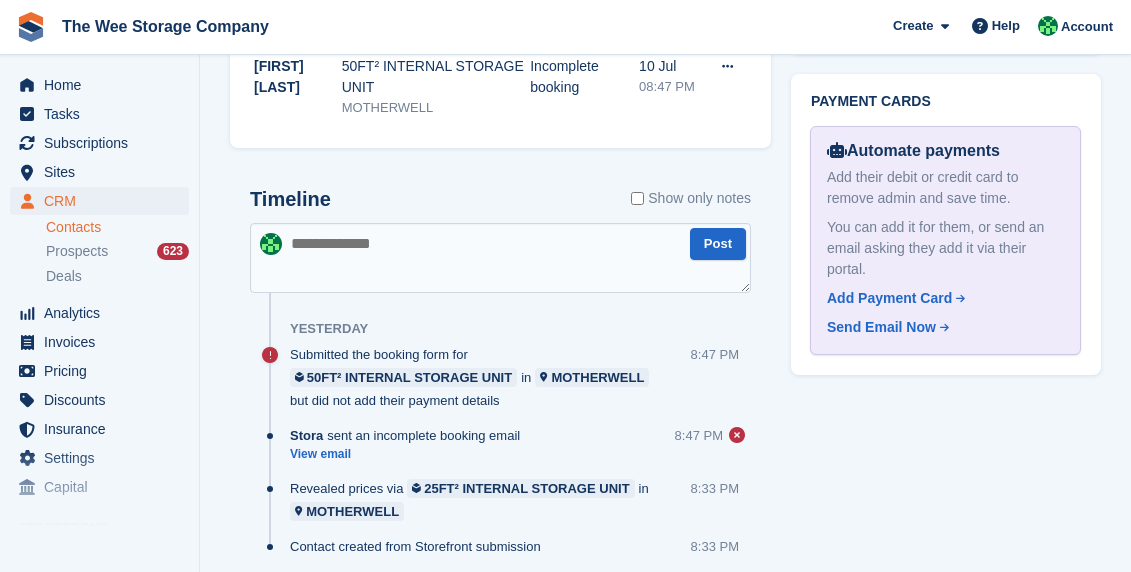 click at bounding box center (500, 258) 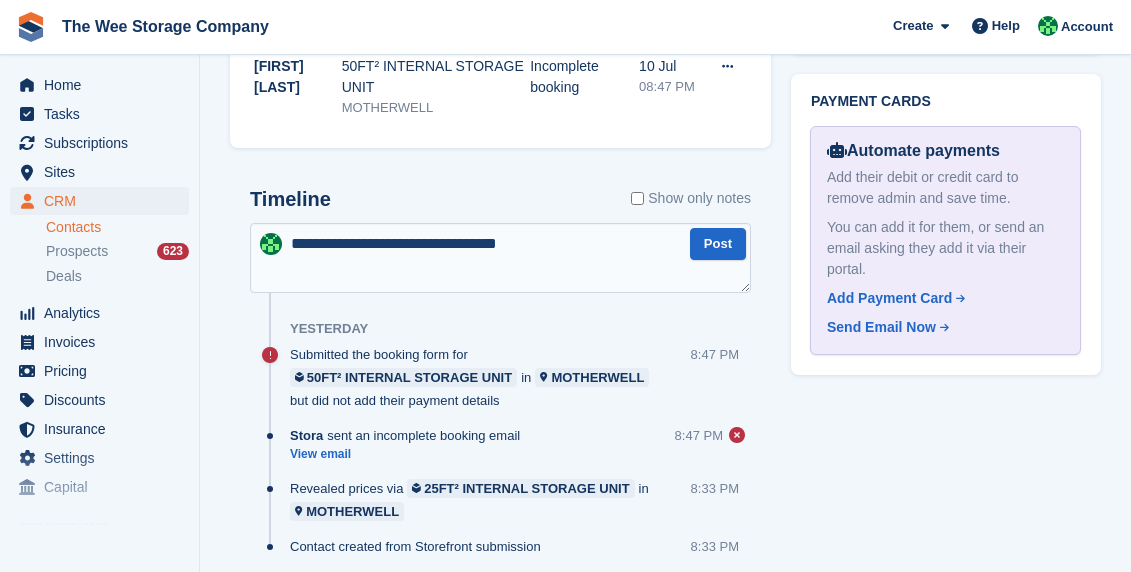 type on "**********" 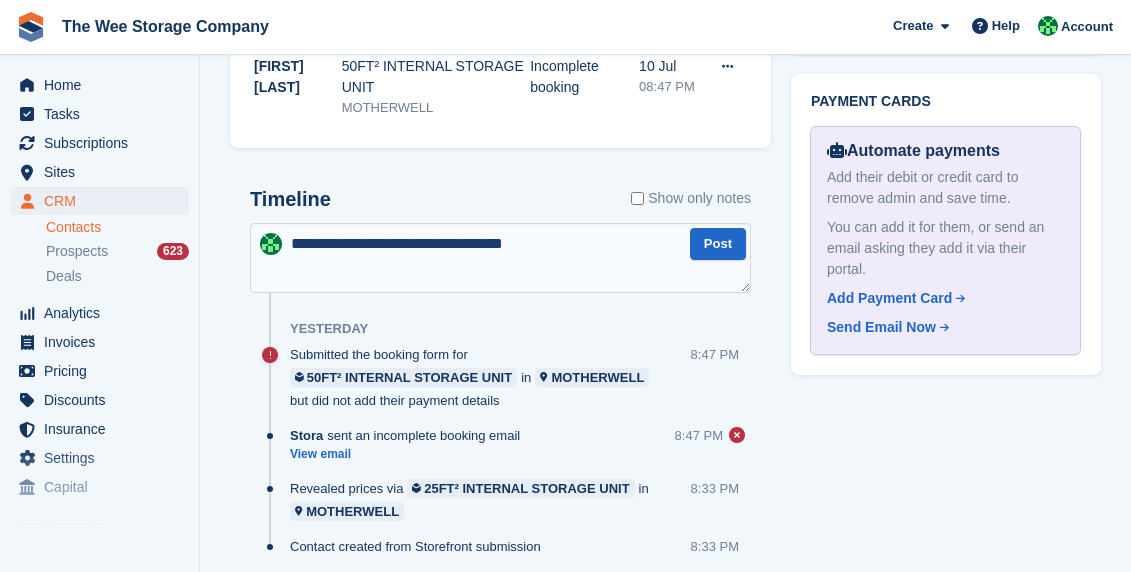 type 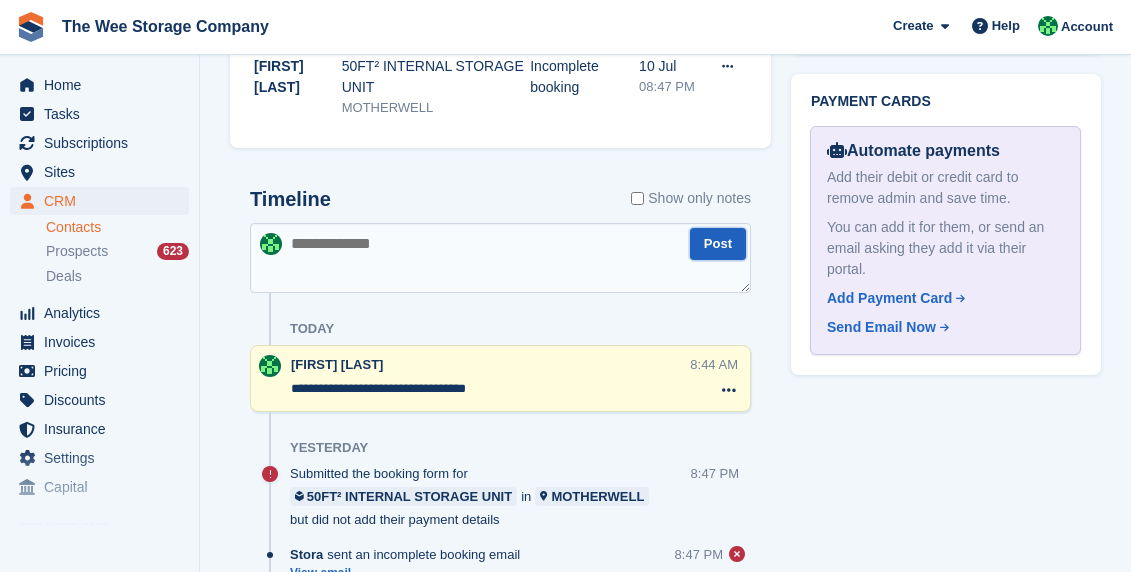 click on "Post" at bounding box center (718, 244) 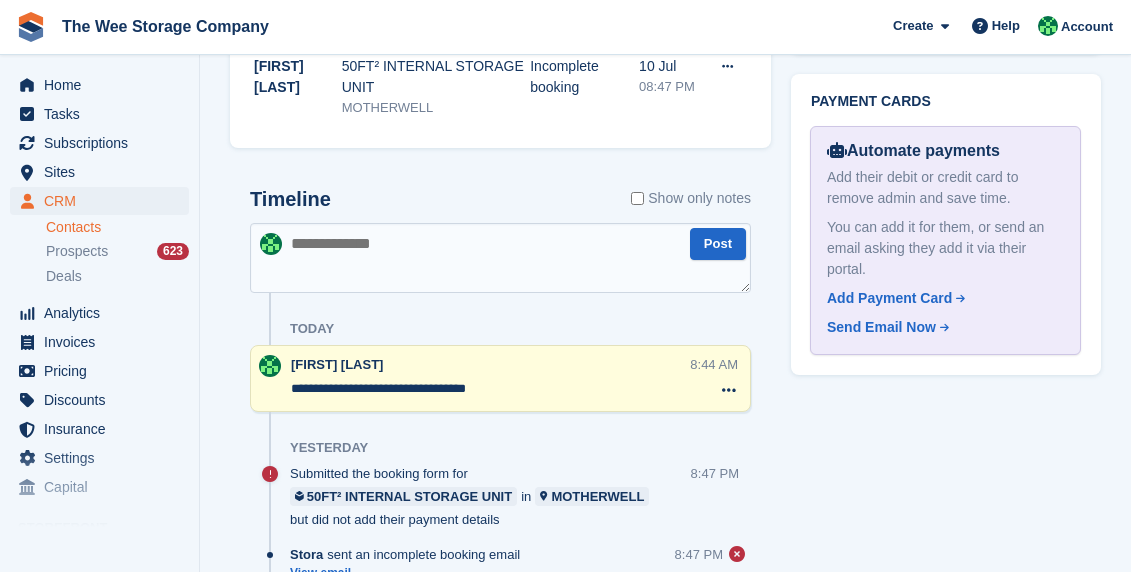 click at bounding box center (500, 258) 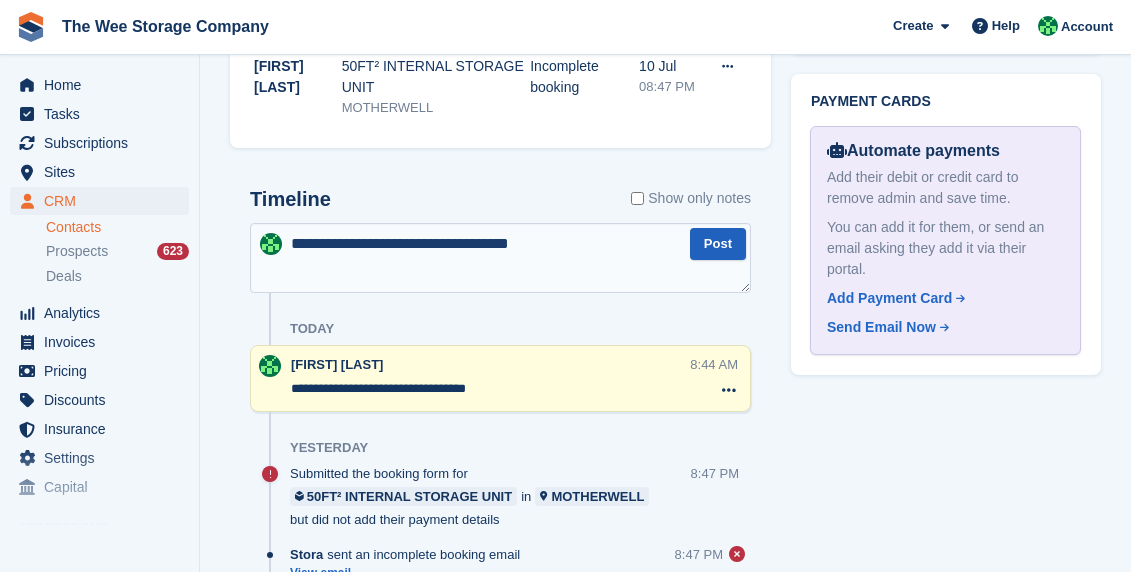 type on "**********" 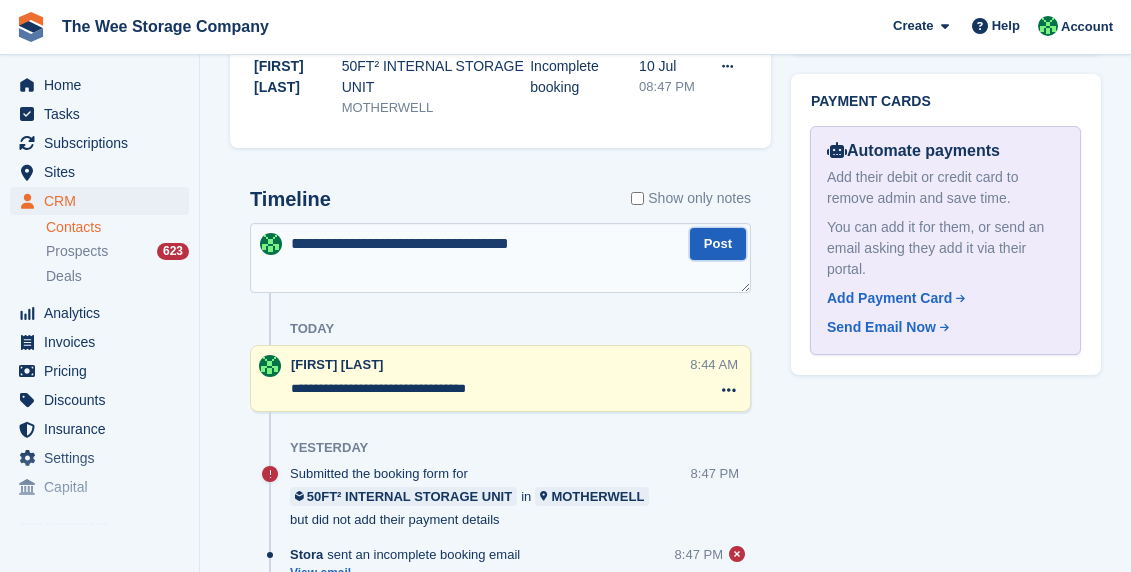 click on "Post" at bounding box center (718, 244) 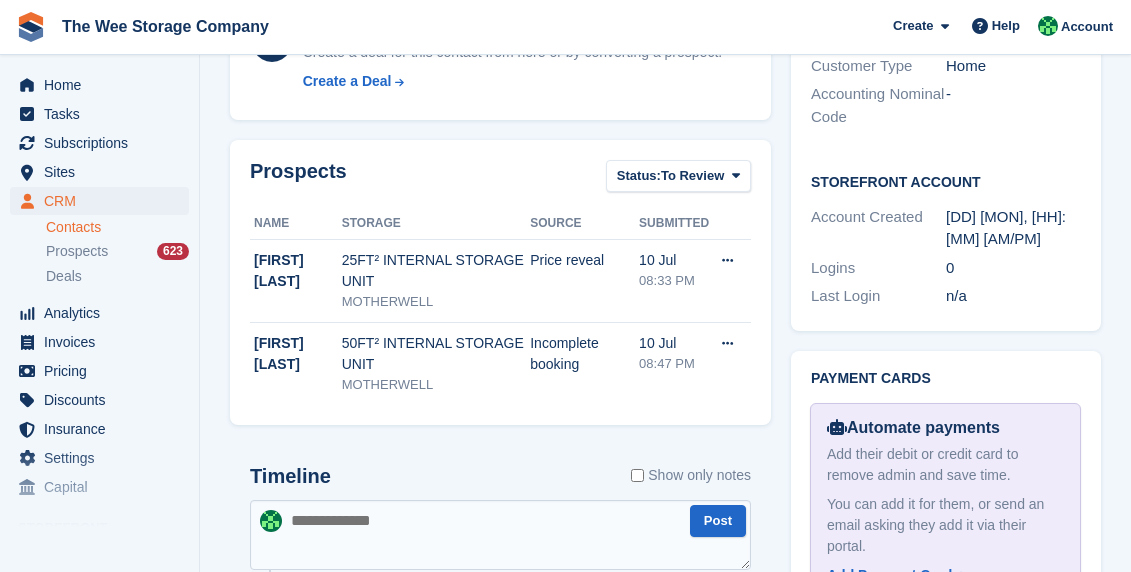 scroll, scrollTop: 480, scrollLeft: 0, axis: vertical 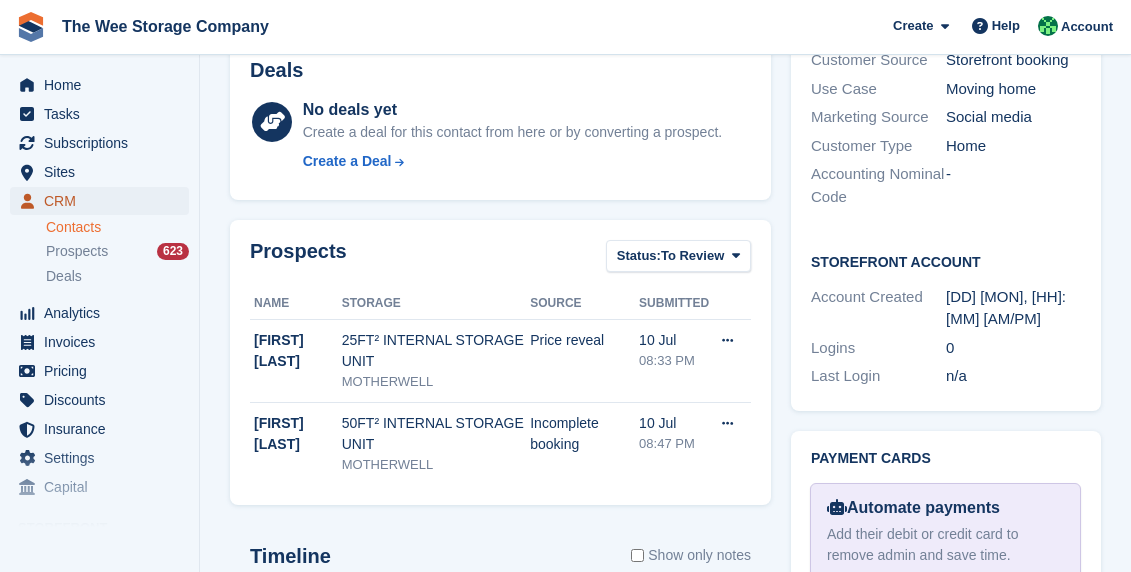 click on "CRM" at bounding box center (104, 201) 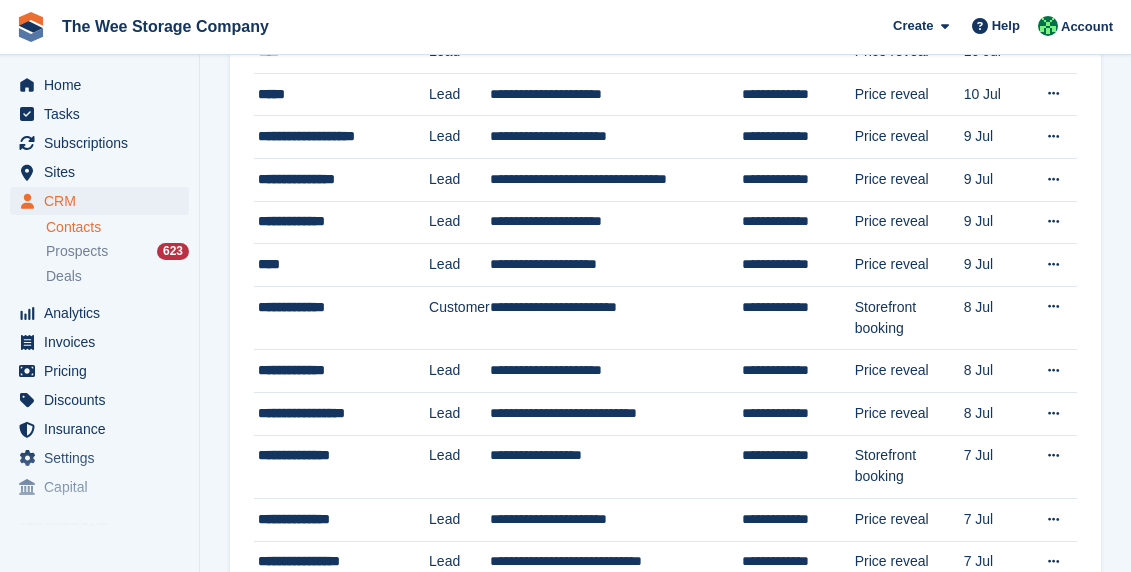 scroll, scrollTop: 0, scrollLeft: 0, axis: both 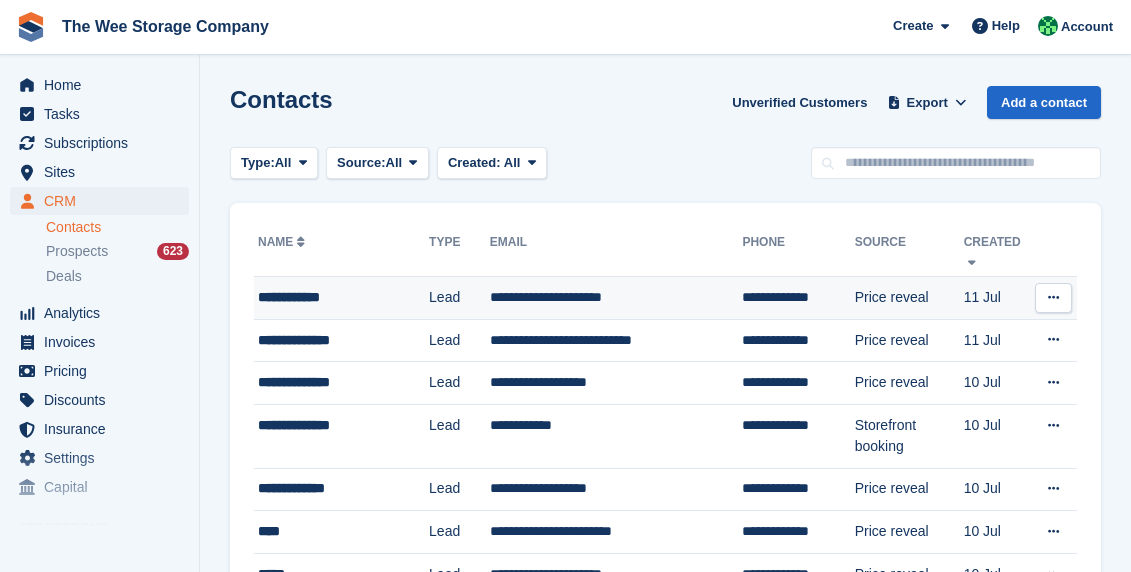 click on "**********" at bounding box center (343, 297) 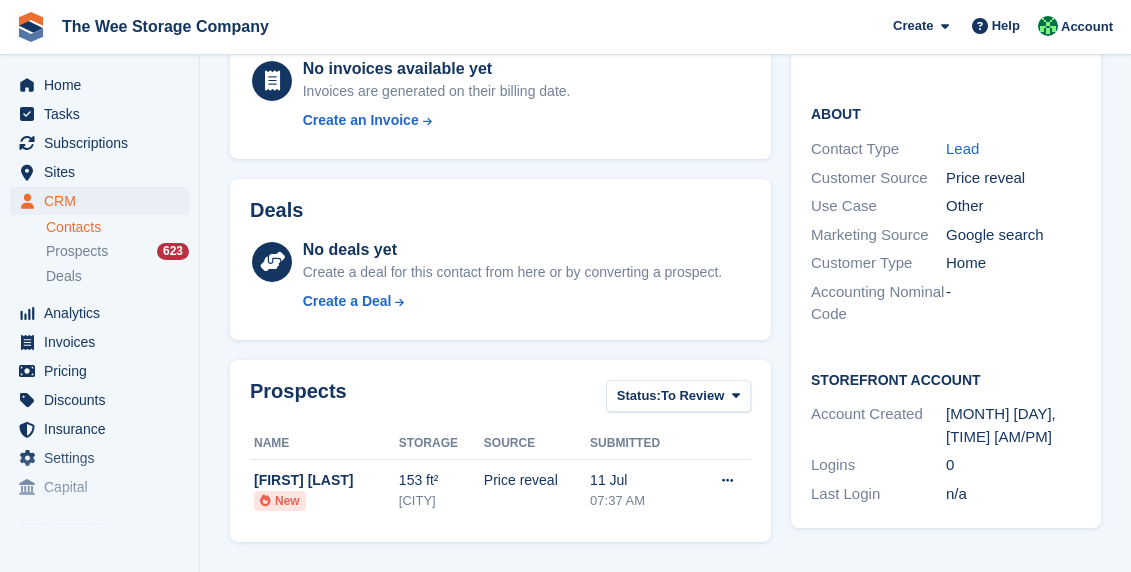 scroll, scrollTop: 648, scrollLeft: 0, axis: vertical 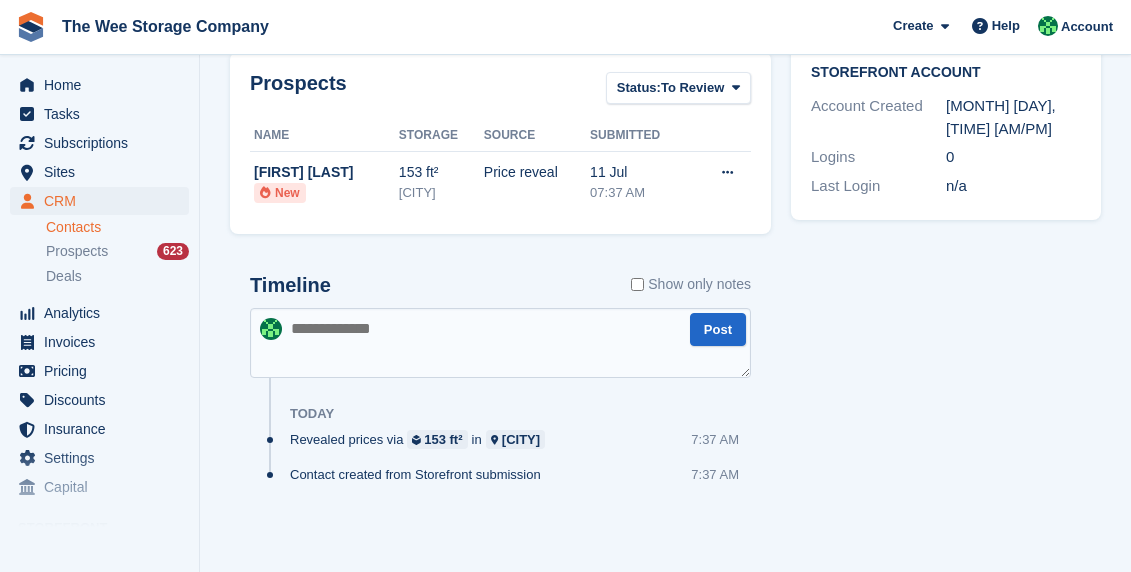 click at bounding box center (500, 343) 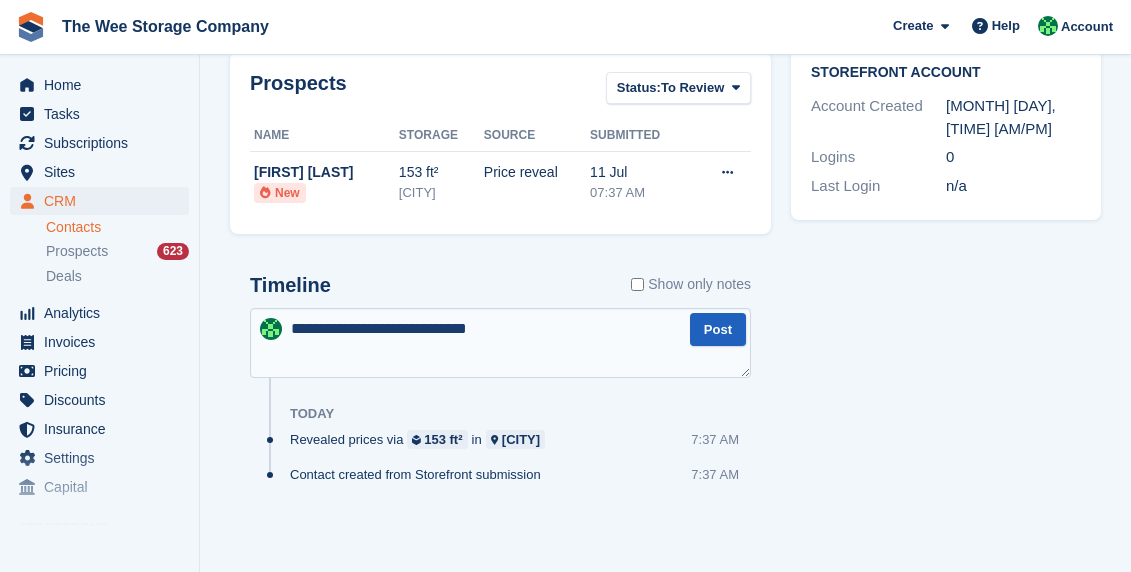 type on "**********" 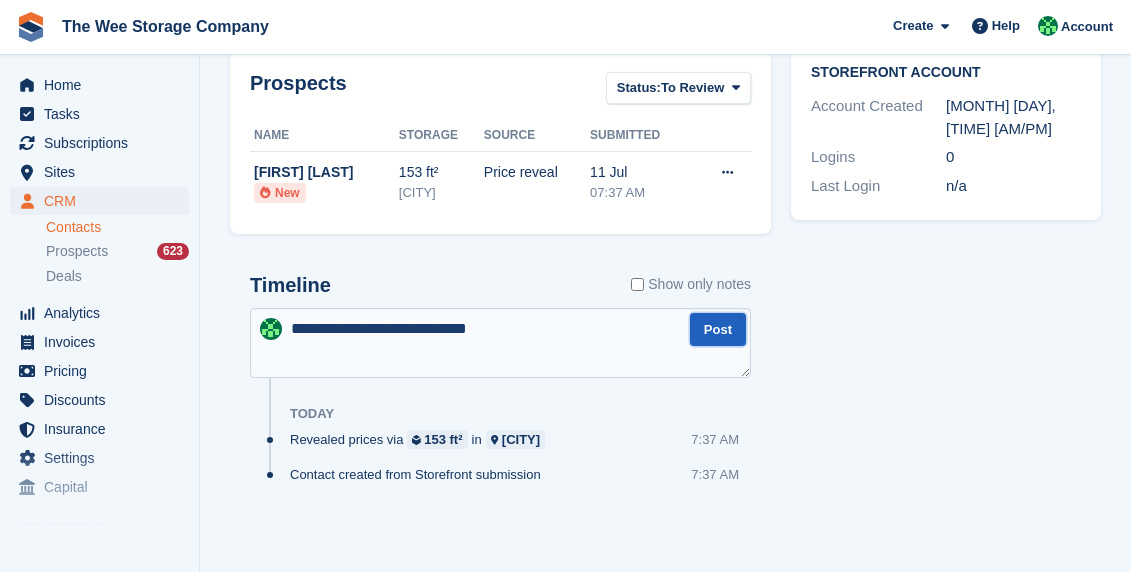 click on "Post" at bounding box center (718, 329) 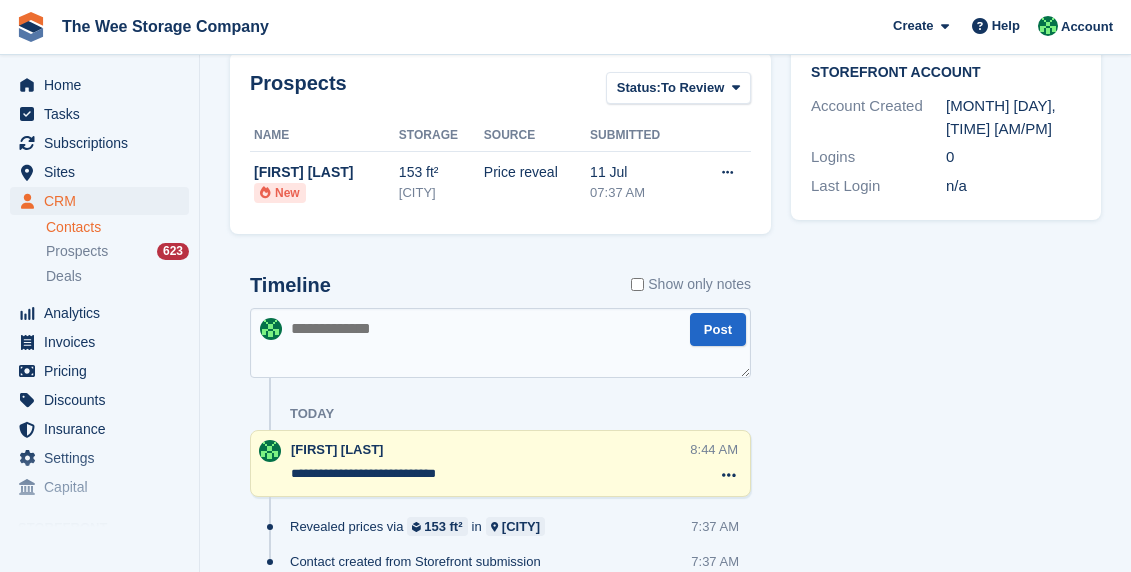 click at bounding box center (500, 343) 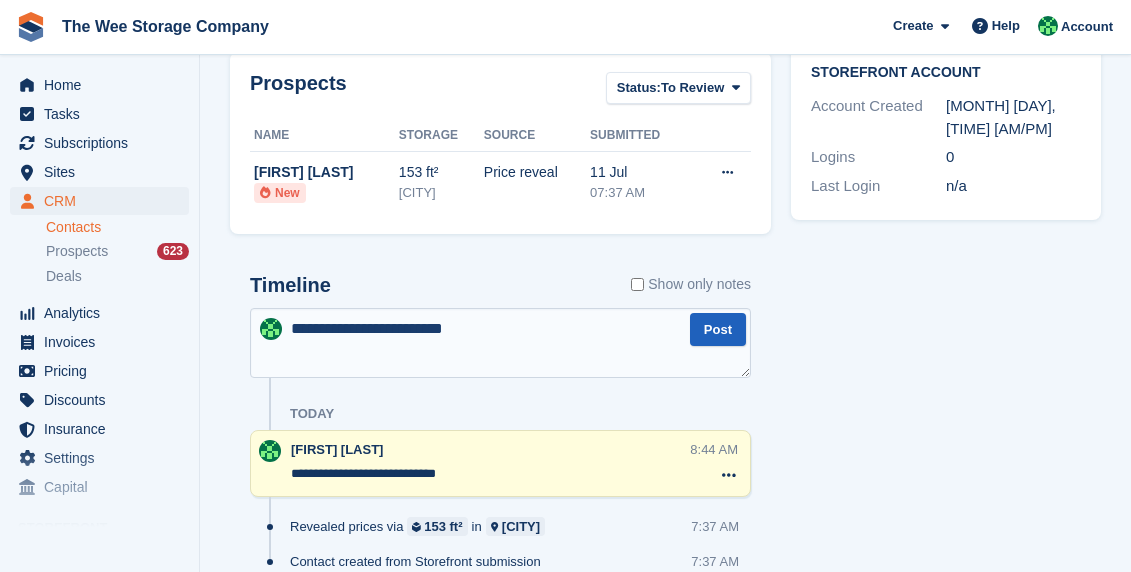 type on "**********" 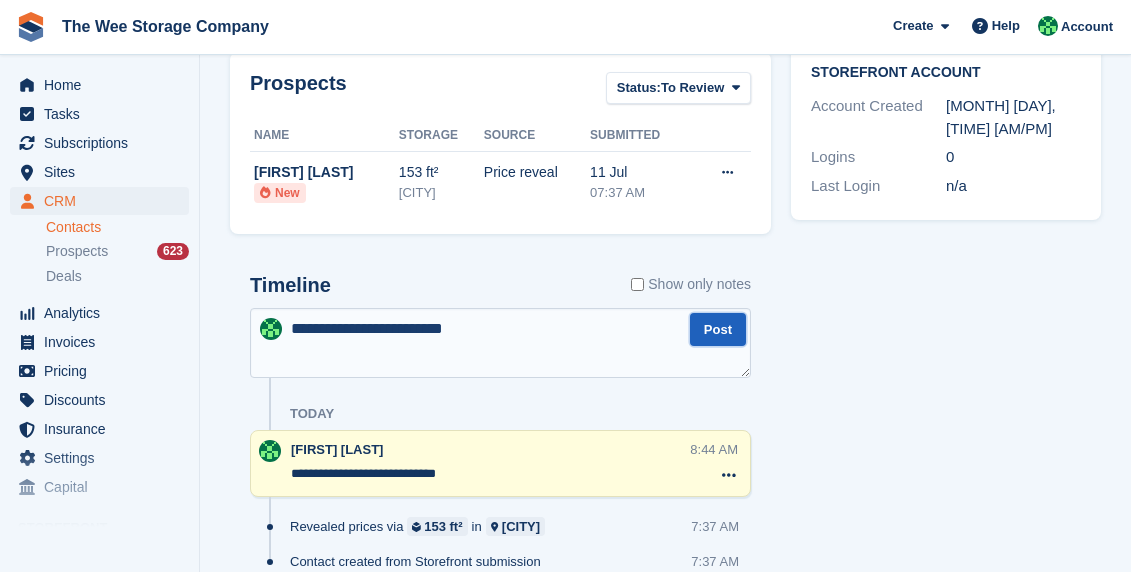 click on "Post" at bounding box center (718, 329) 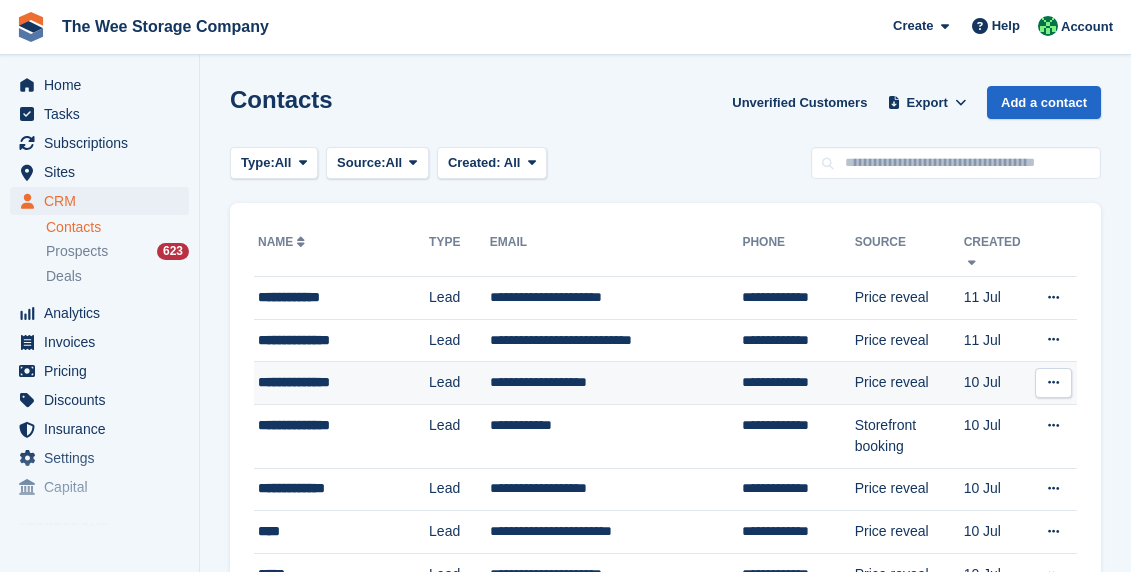scroll, scrollTop: 0, scrollLeft: 0, axis: both 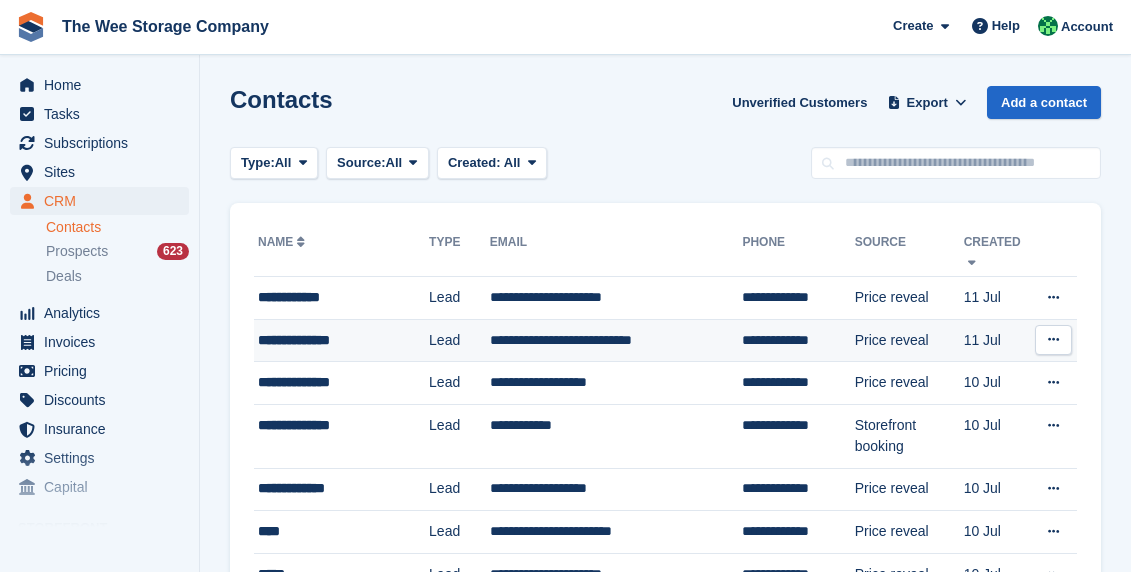 click on "**********" at bounding box center [343, 340] 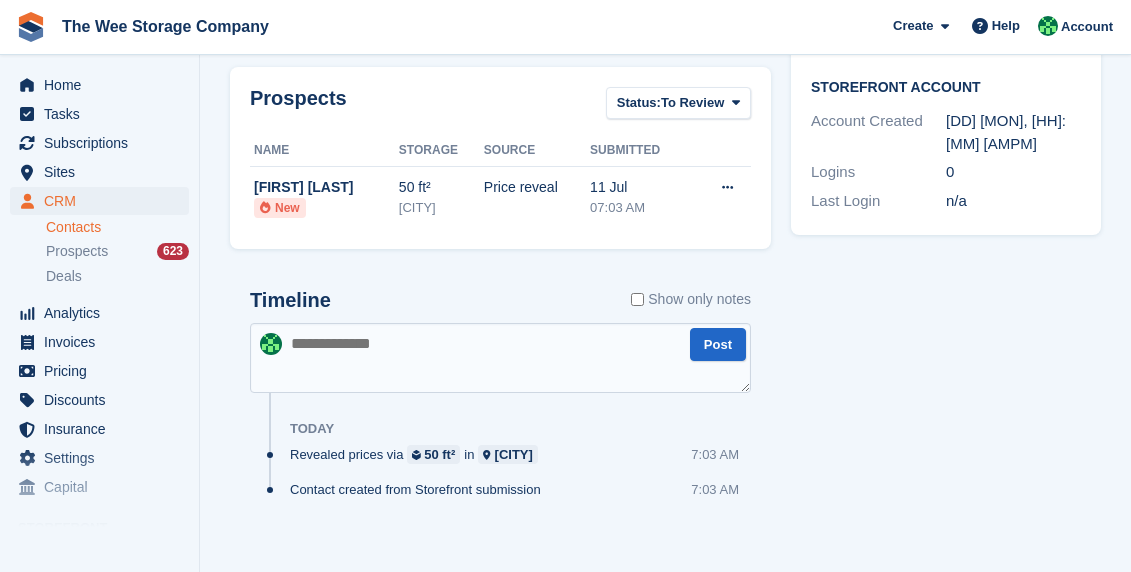 scroll, scrollTop: 648, scrollLeft: 0, axis: vertical 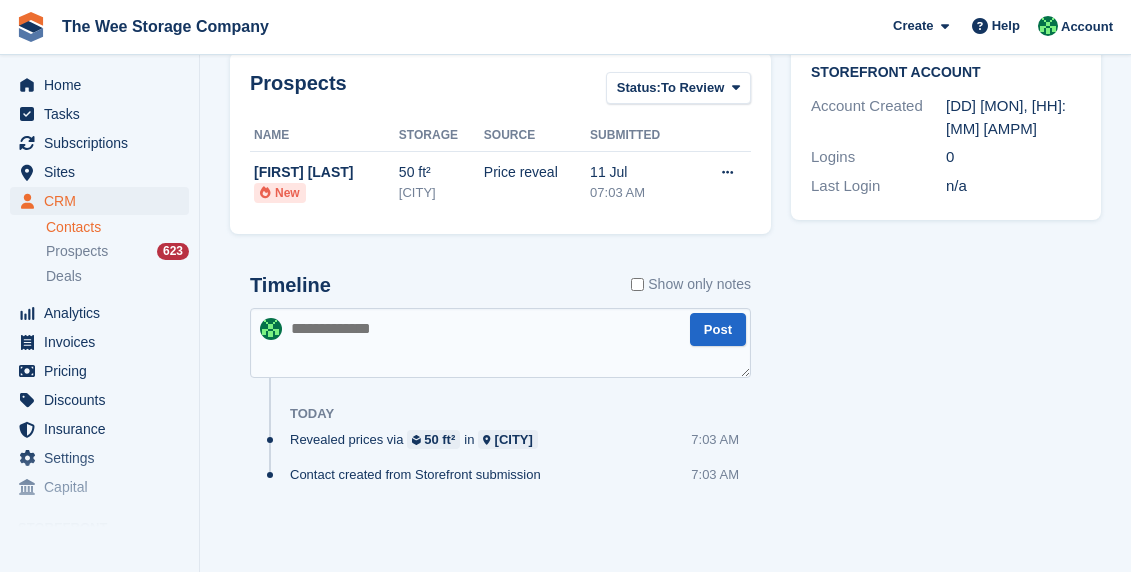 click at bounding box center (500, 343) 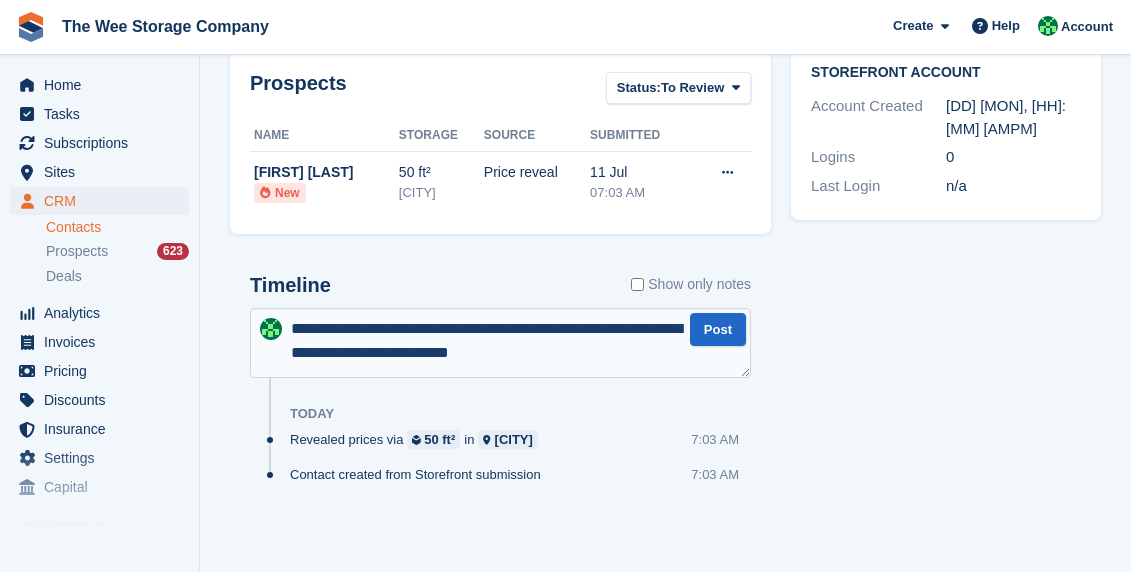 click on "**********" at bounding box center [500, 343] 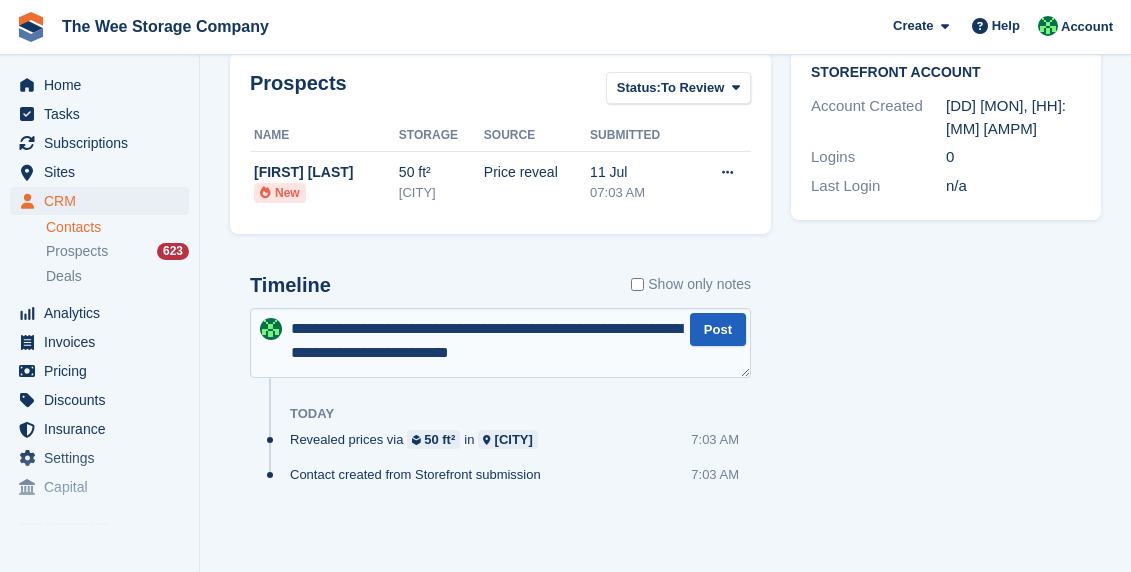 type on "**********" 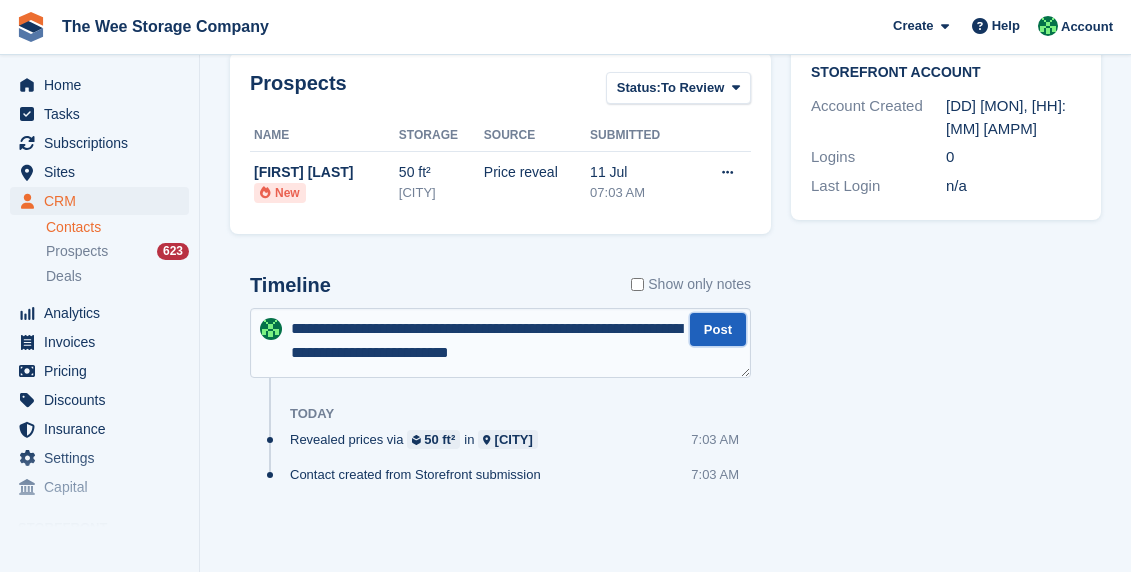 click on "Post" at bounding box center [718, 329] 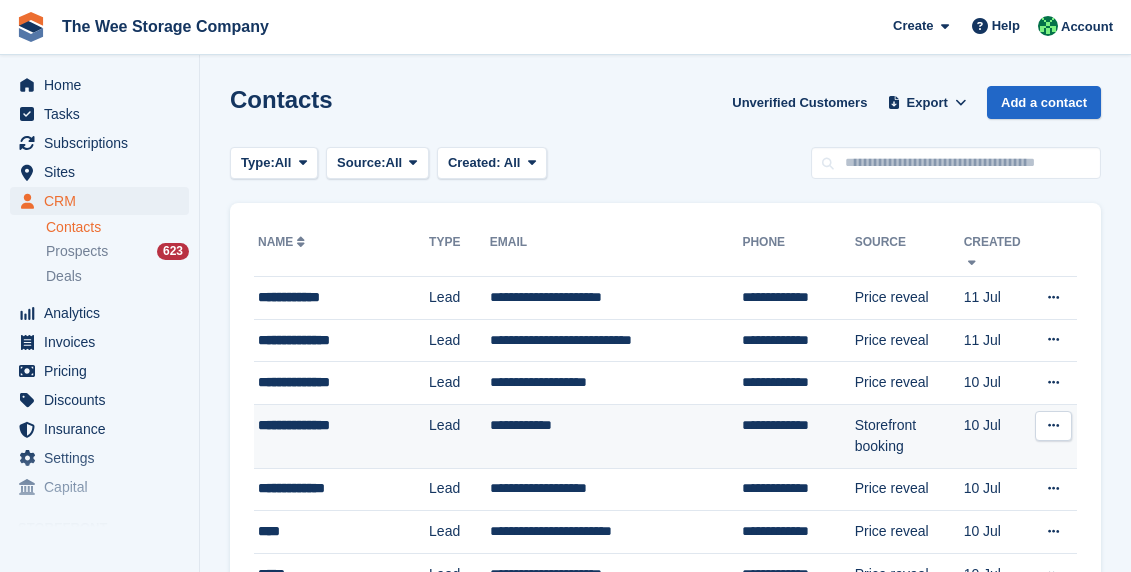 scroll, scrollTop: 0, scrollLeft: 0, axis: both 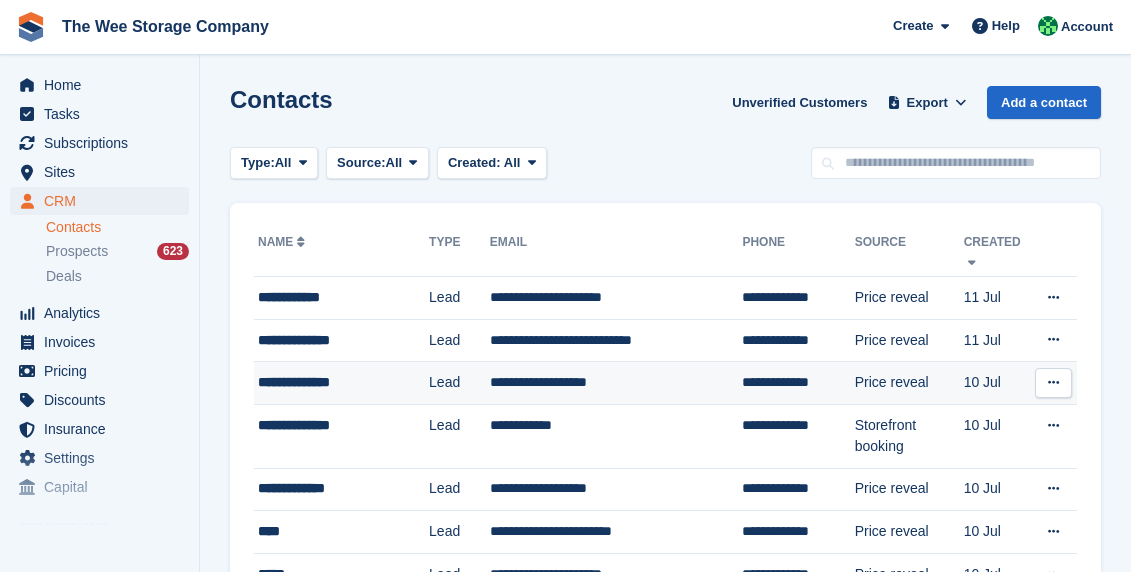 click on "**********" at bounding box center (341, 383) 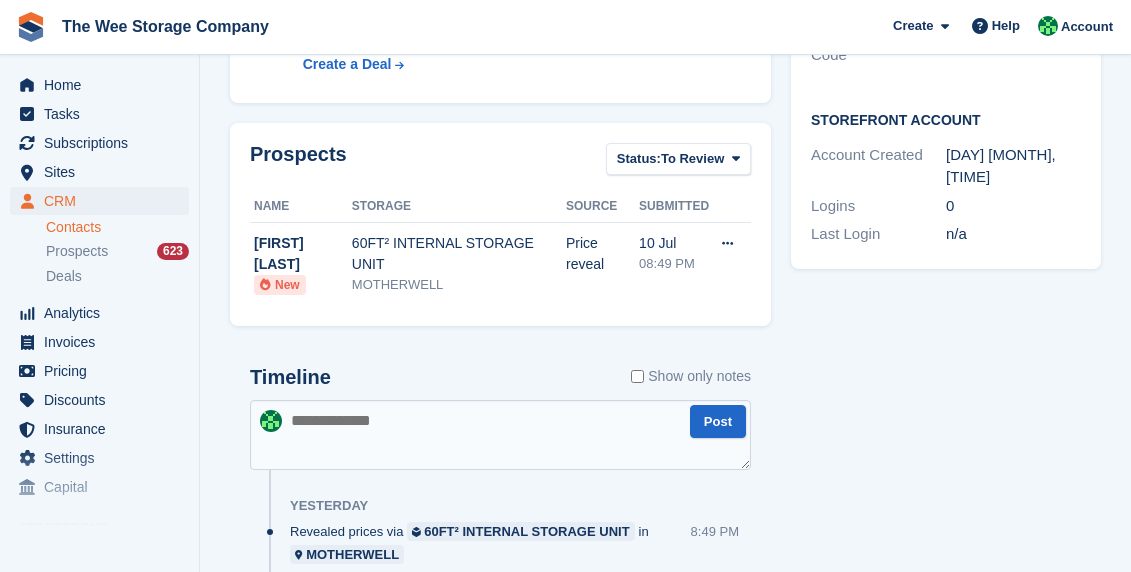 scroll, scrollTop: 692, scrollLeft: 0, axis: vertical 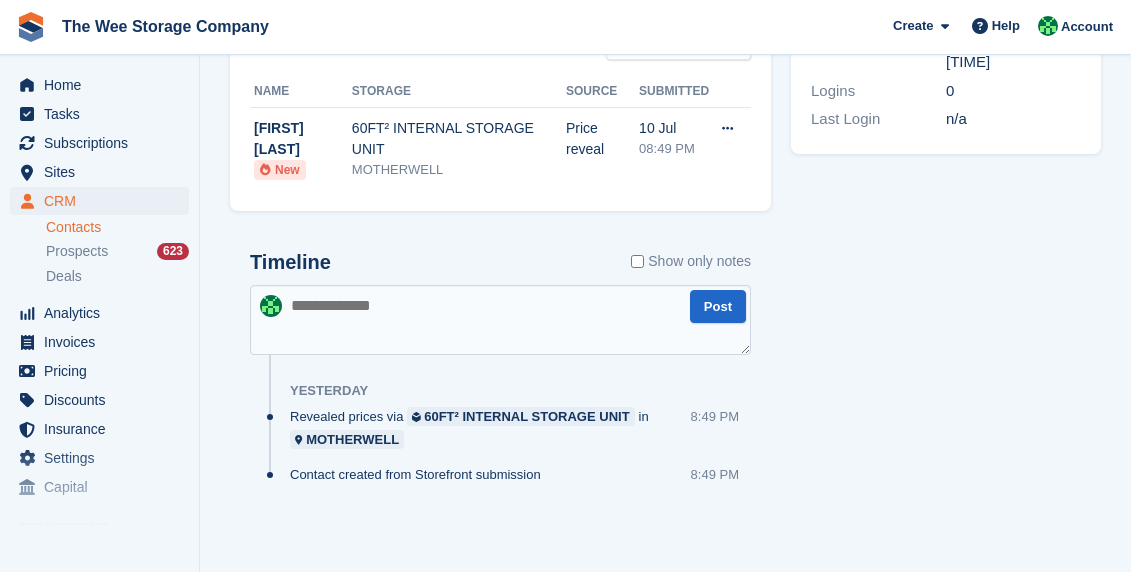 click at bounding box center [500, 320] 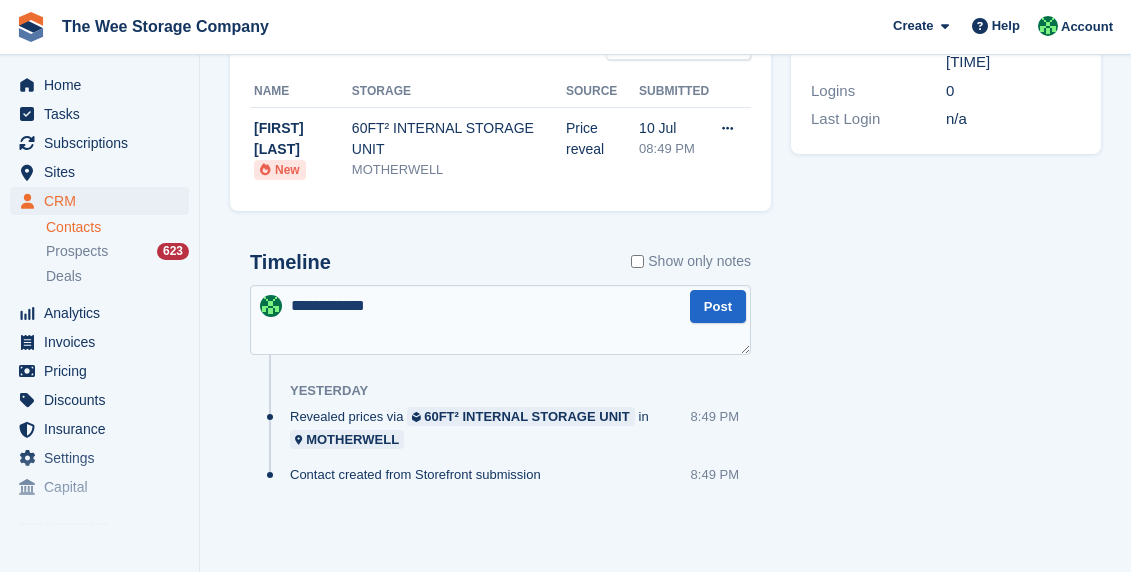 drag, startPoint x: 421, startPoint y: 306, endPoint x: 200, endPoint y: 306, distance: 221 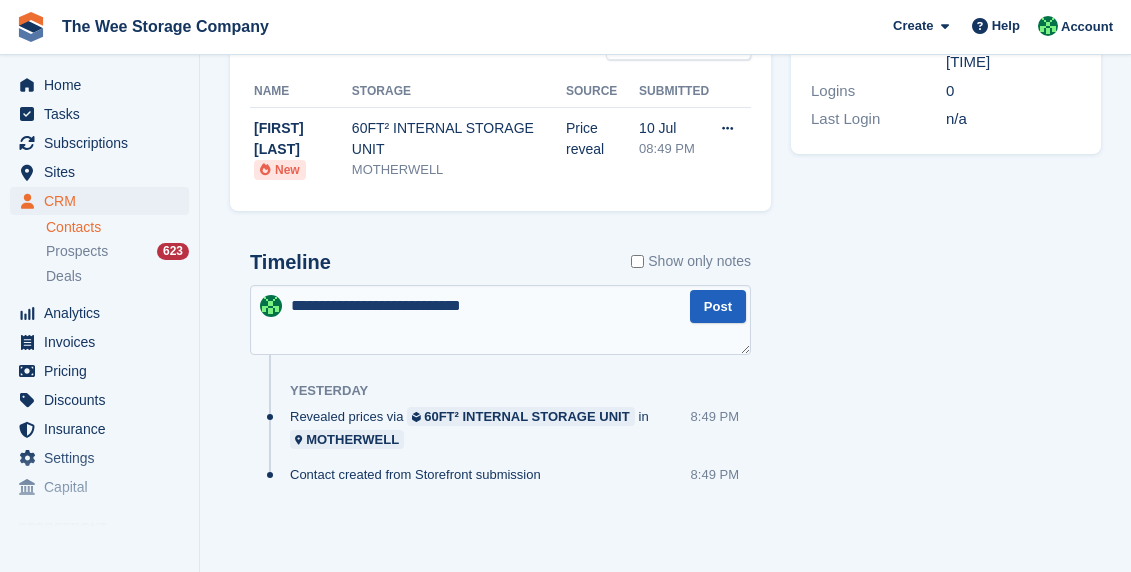 type on "**********" 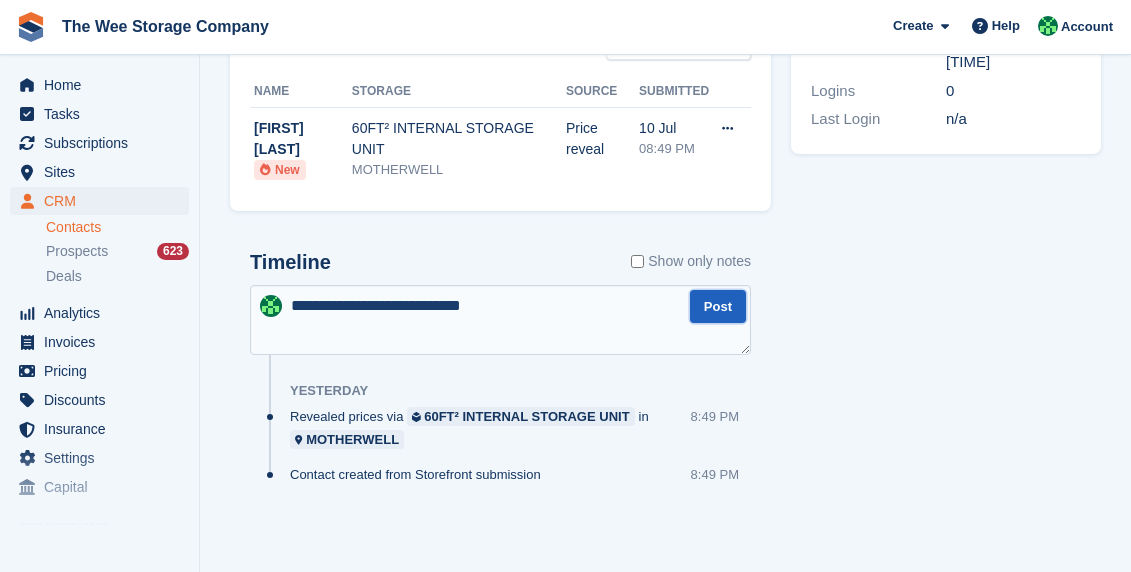 click on "Post" at bounding box center (718, 306) 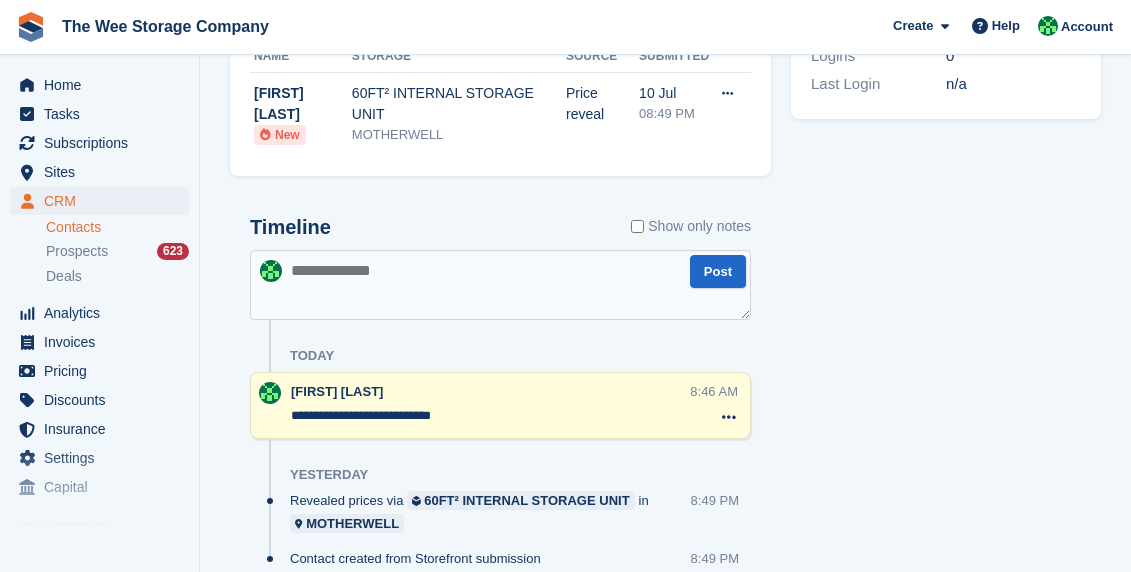 scroll, scrollTop: 742, scrollLeft: 0, axis: vertical 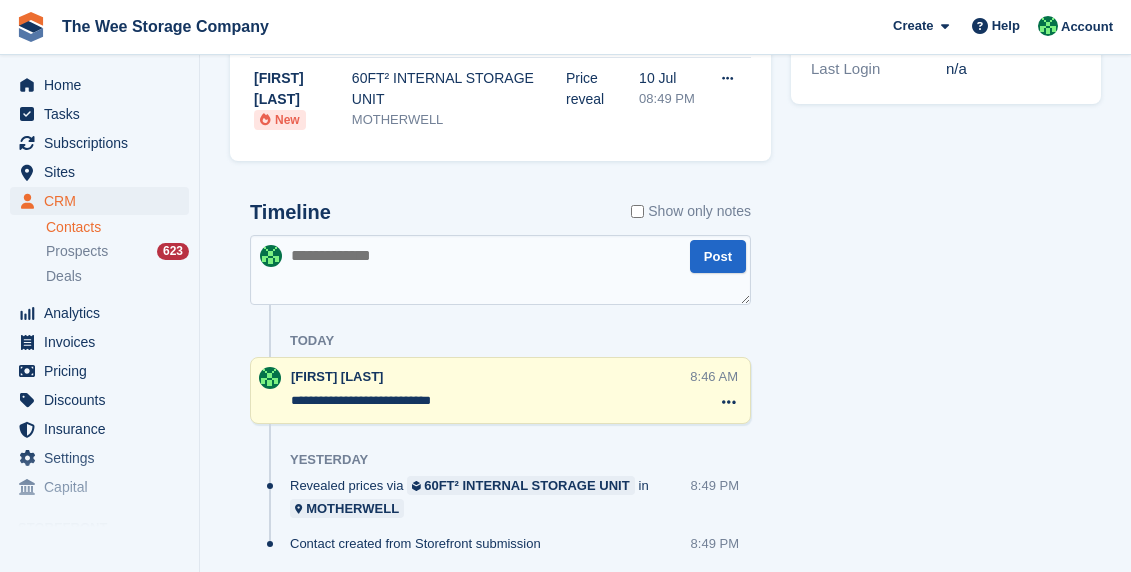 click at bounding box center (500, 270) 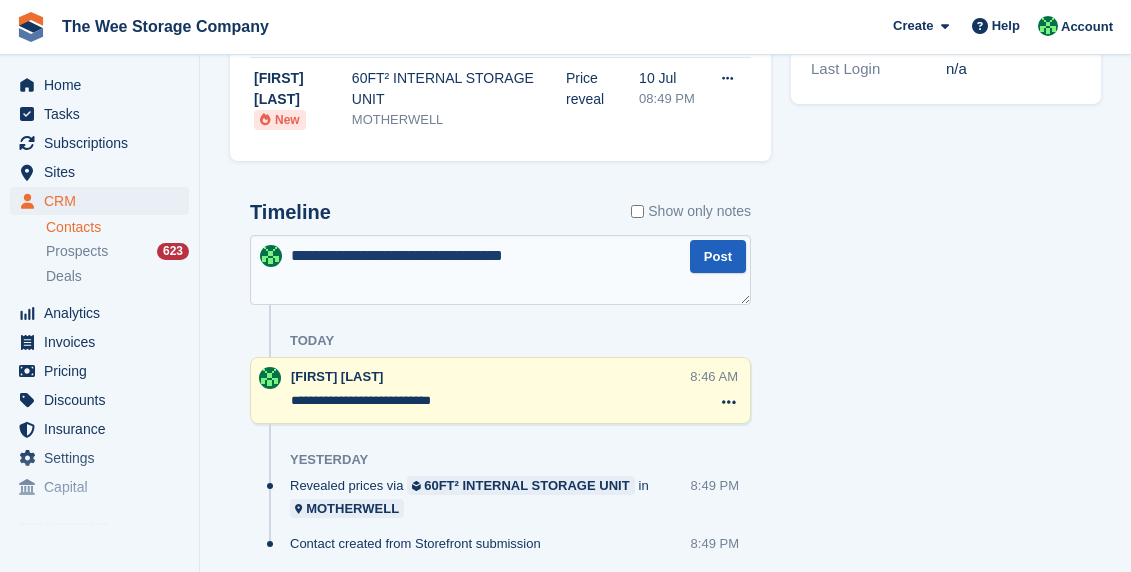 type on "**********" 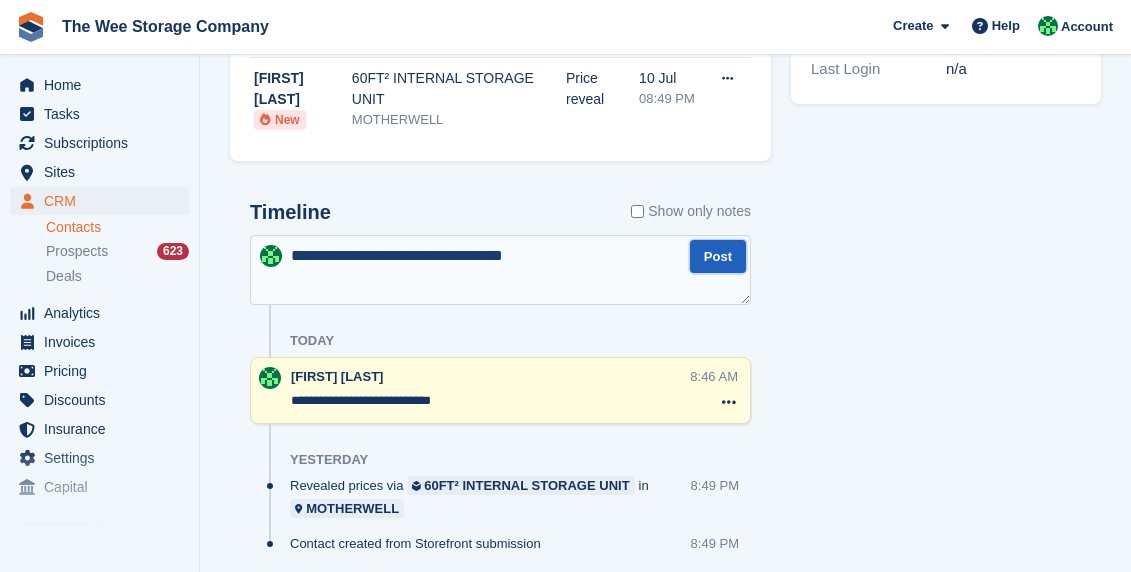 click on "Post" at bounding box center (718, 256) 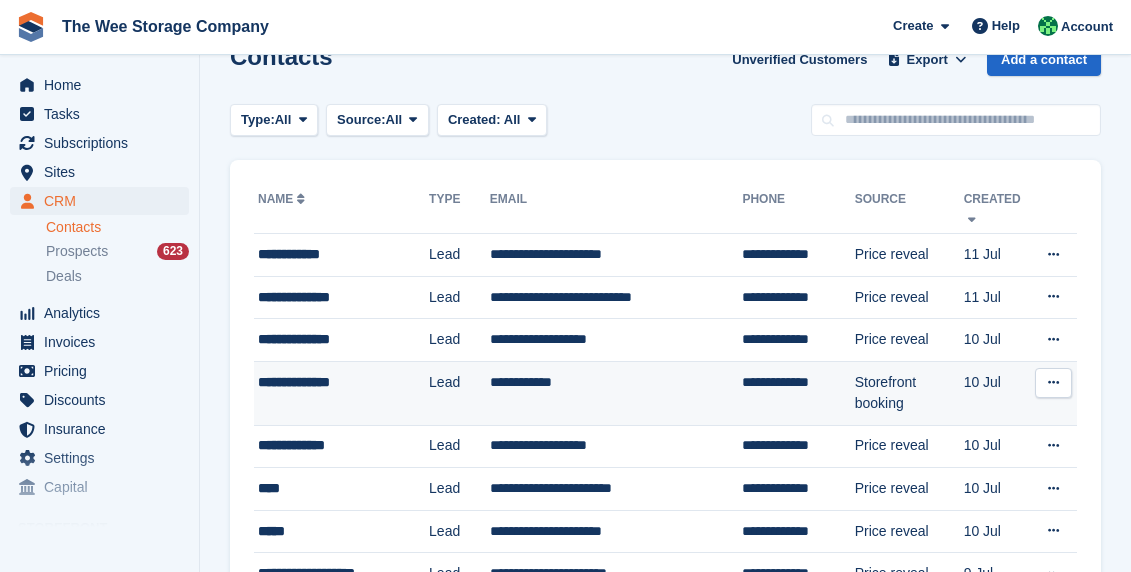 scroll, scrollTop: 61, scrollLeft: 0, axis: vertical 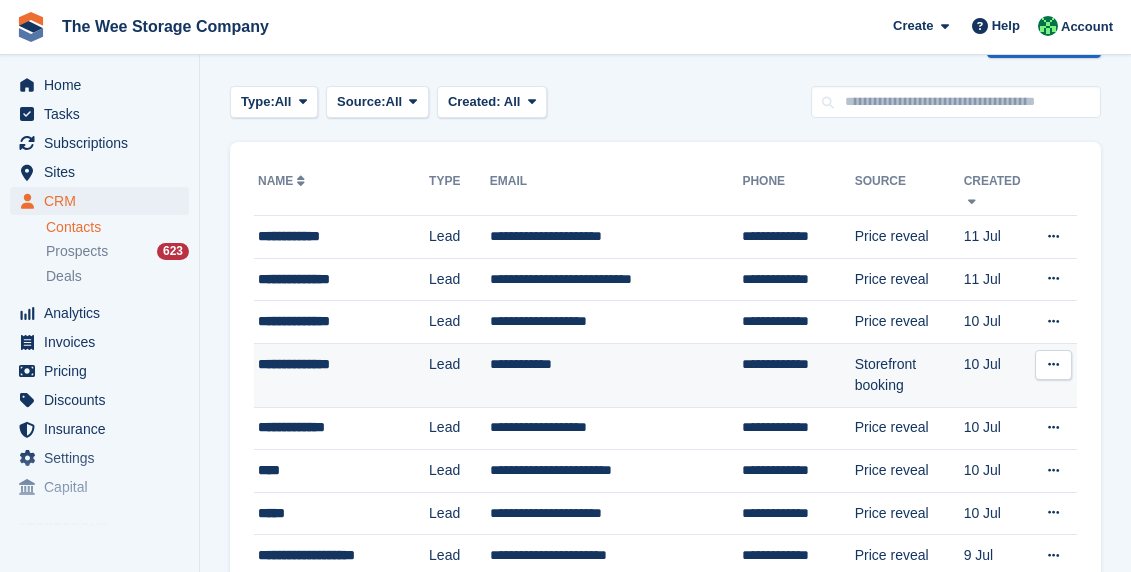 click on "Lead" at bounding box center [459, 375] 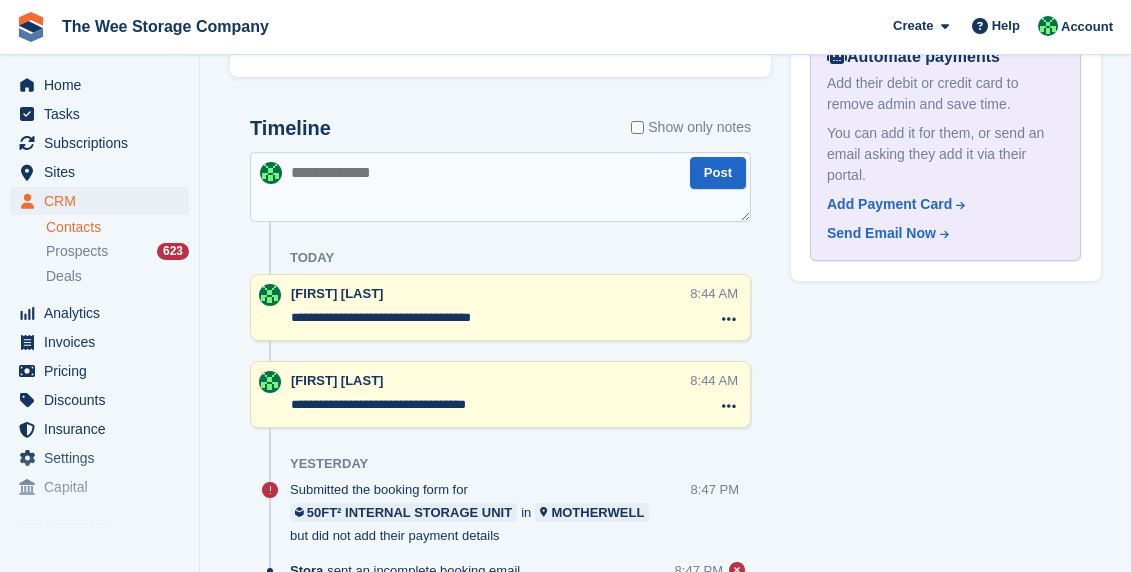 scroll, scrollTop: 1115, scrollLeft: 0, axis: vertical 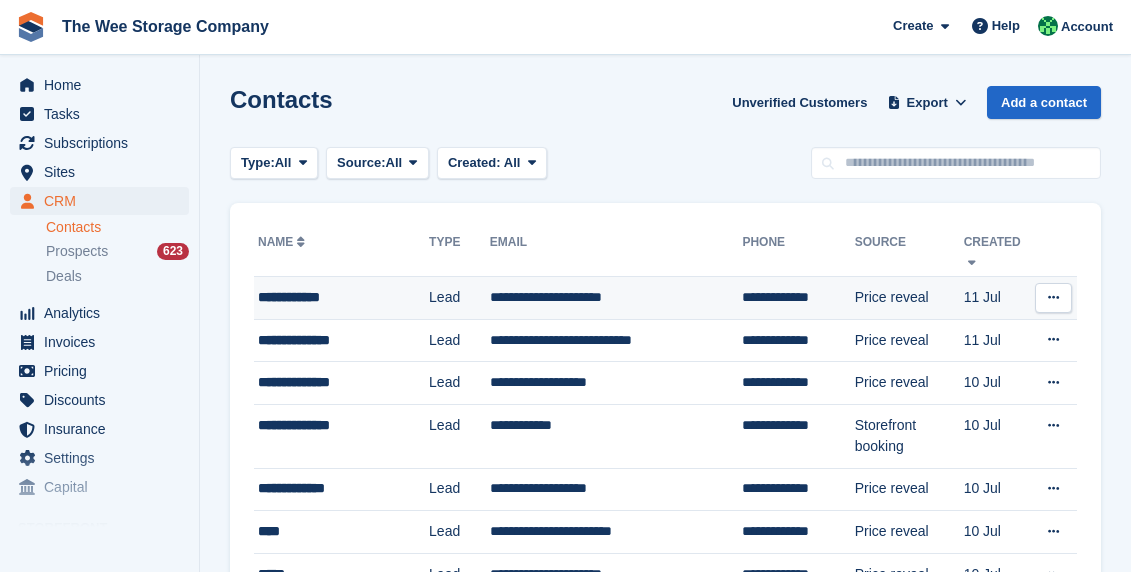 click at bounding box center (1053, 297) 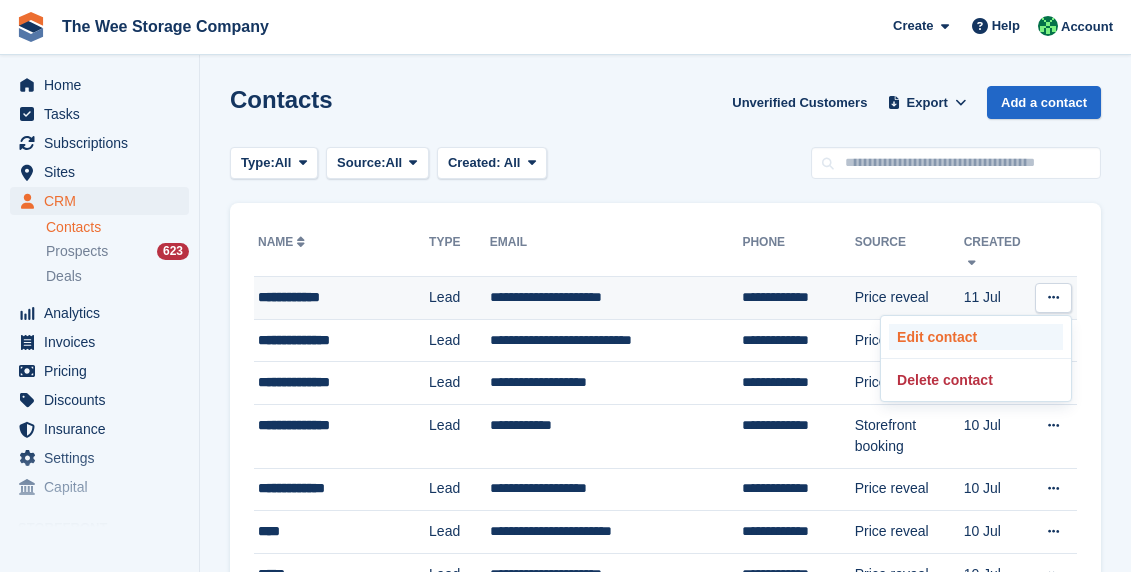 click on "Edit contact" at bounding box center [976, 337] 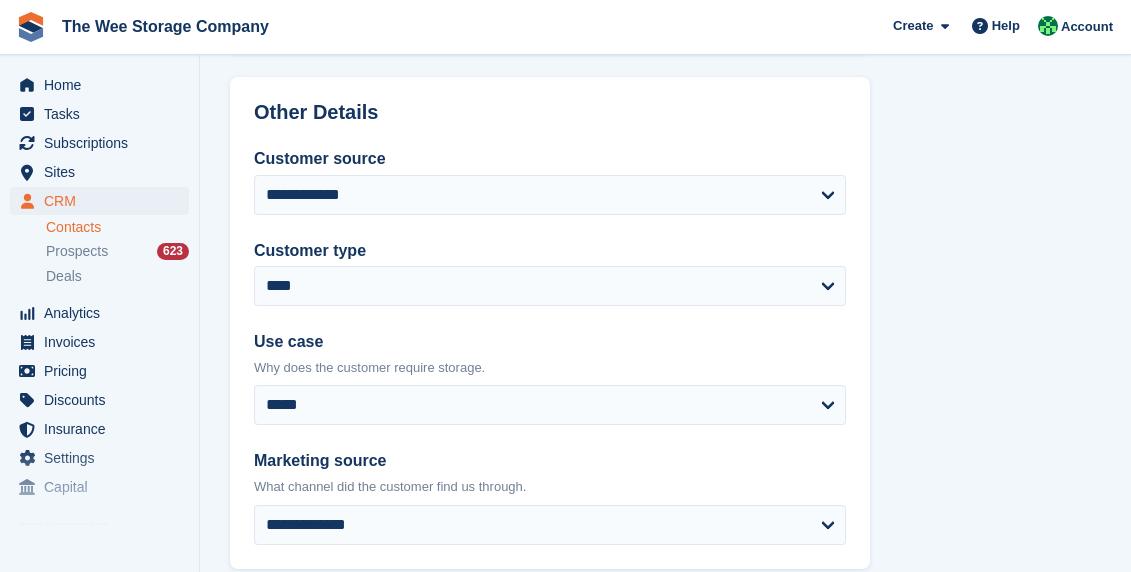 scroll, scrollTop: 780, scrollLeft: 0, axis: vertical 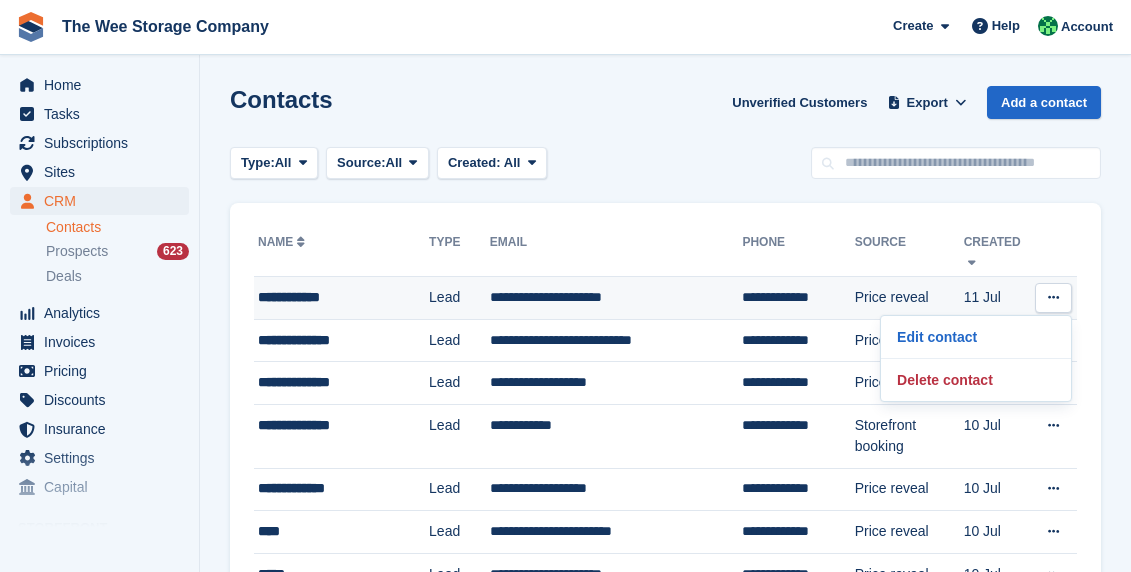click on "**********" at bounding box center (343, 297) 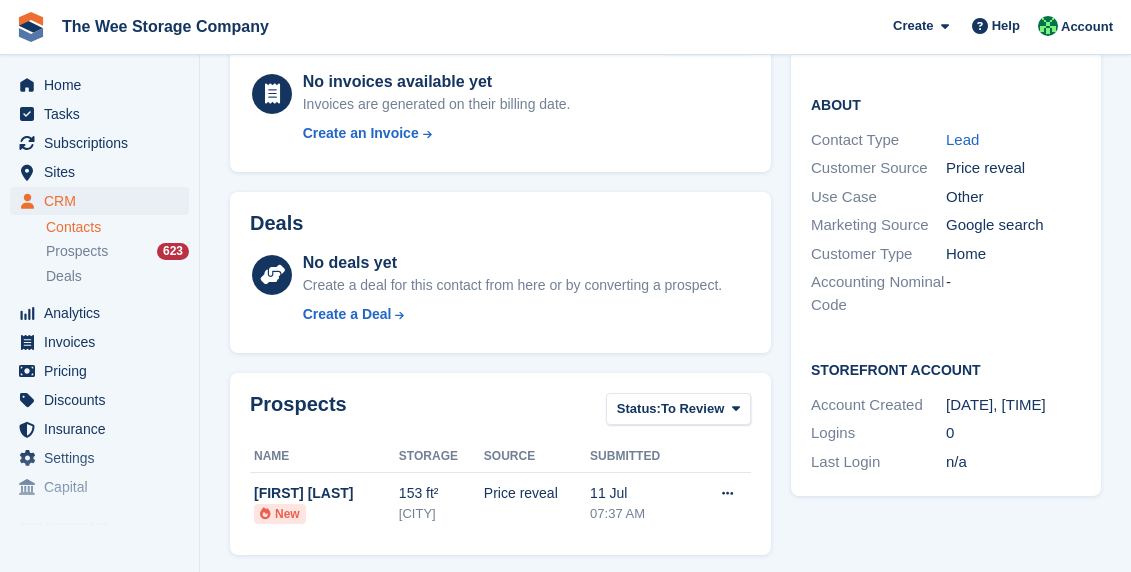 scroll, scrollTop: 0, scrollLeft: 0, axis: both 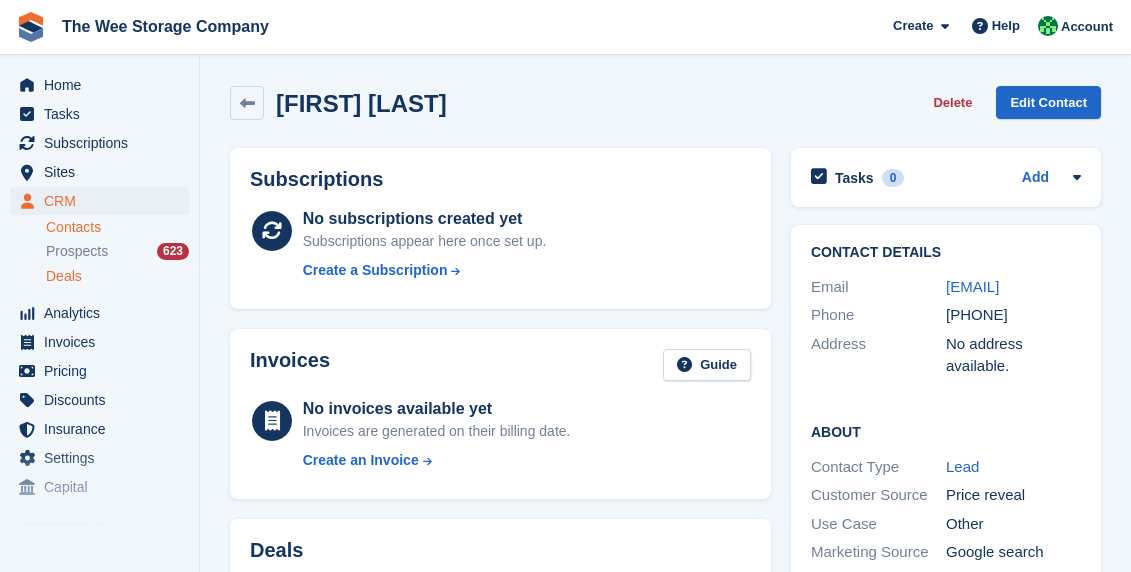click on "Deals" at bounding box center (64, 276) 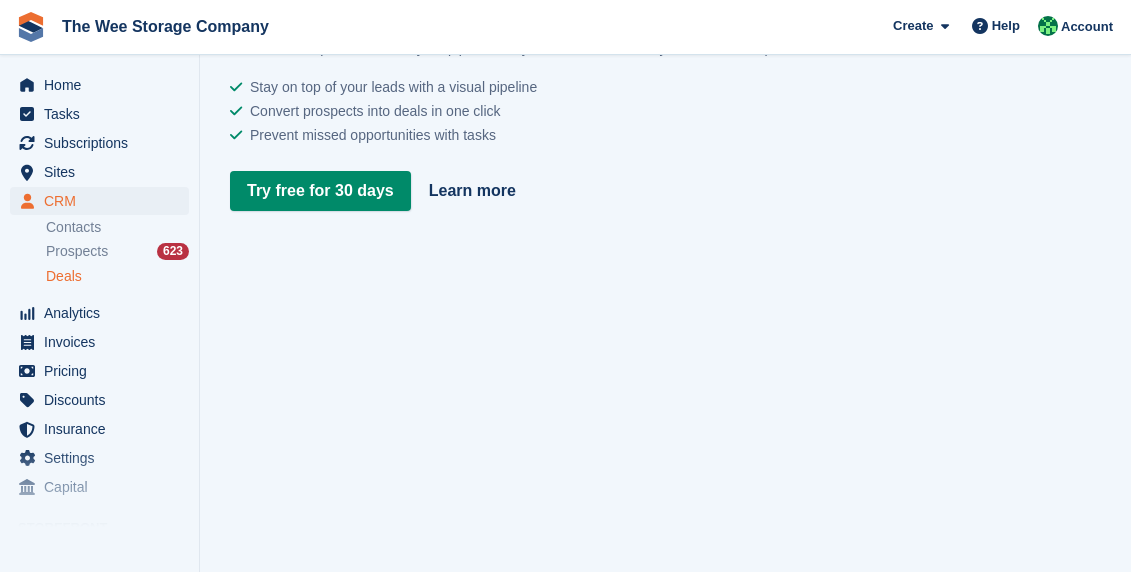 scroll, scrollTop: 294, scrollLeft: 0, axis: vertical 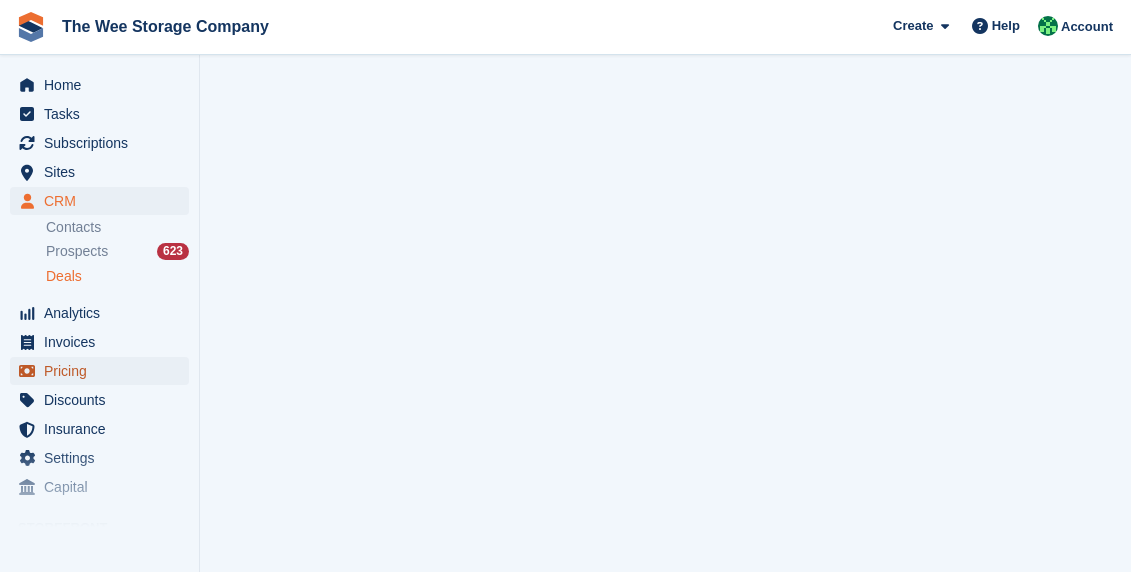 click on "Pricing" at bounding box center (104, 371) 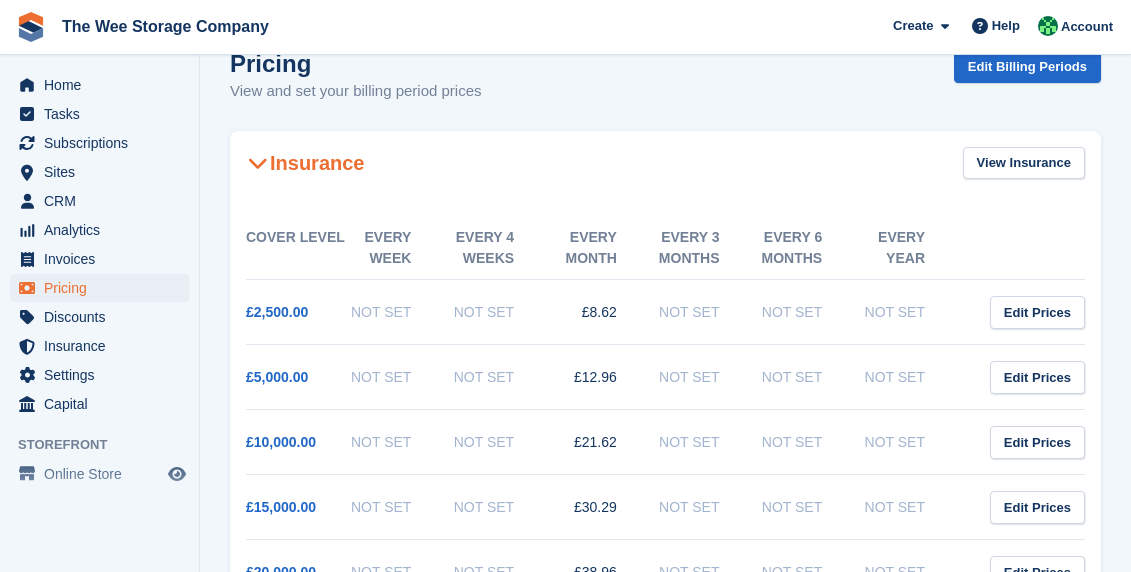 scroll, scrollTop: 0, scrollLeft: 0, axis: both 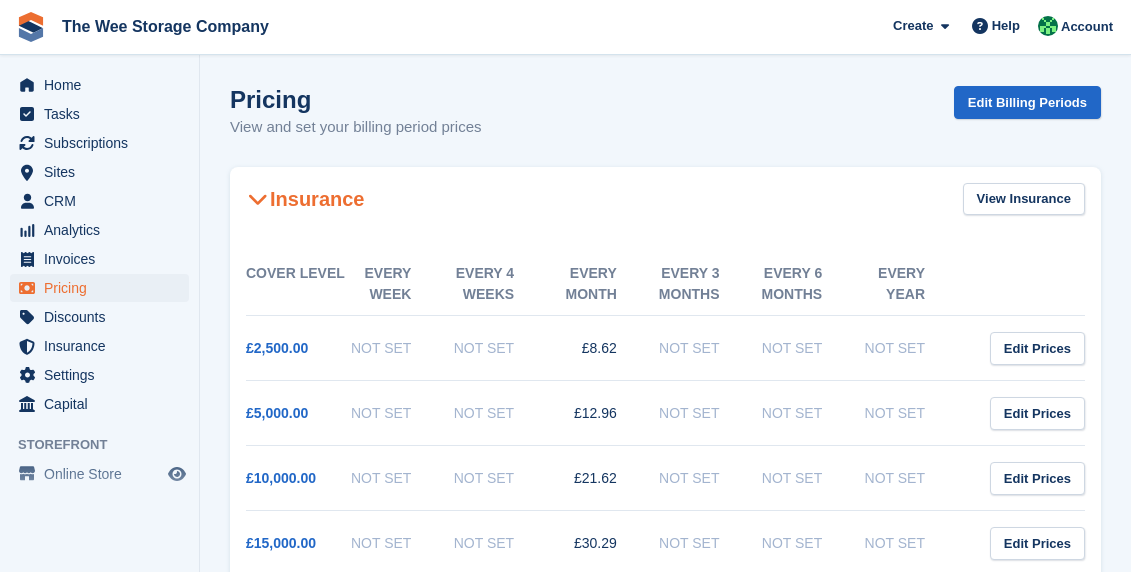 click at bounding box center (258, 199) 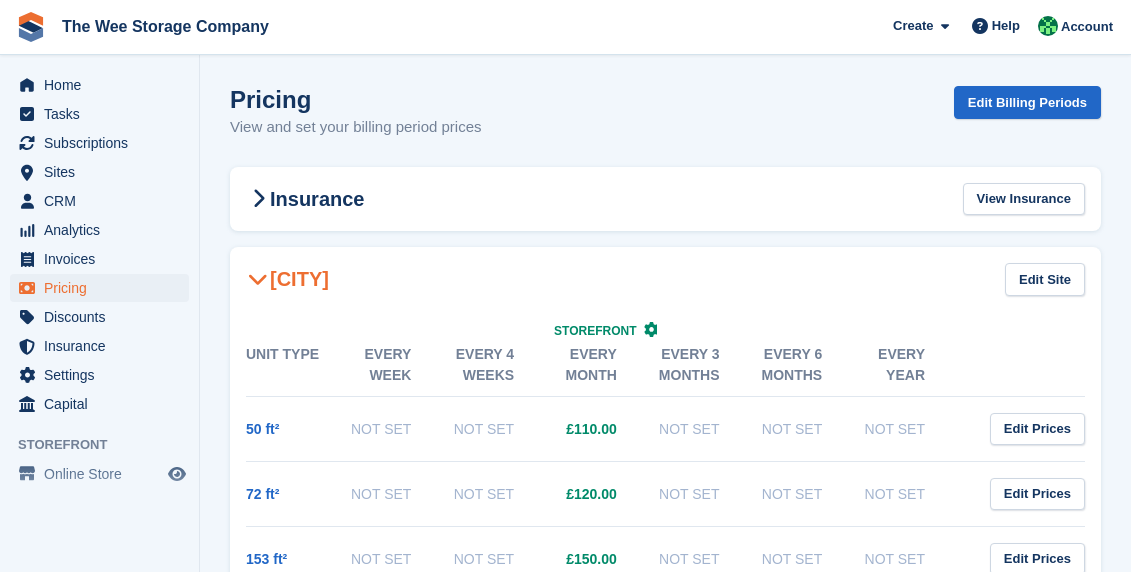 click at bounding box center [258, 279] 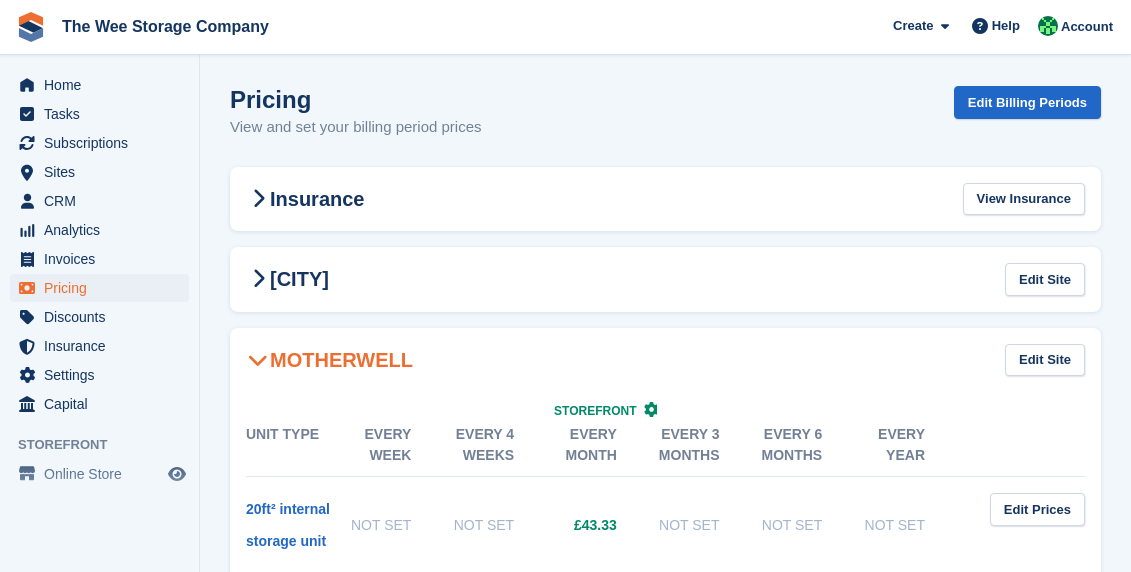 click at bounding box center [258, 360] 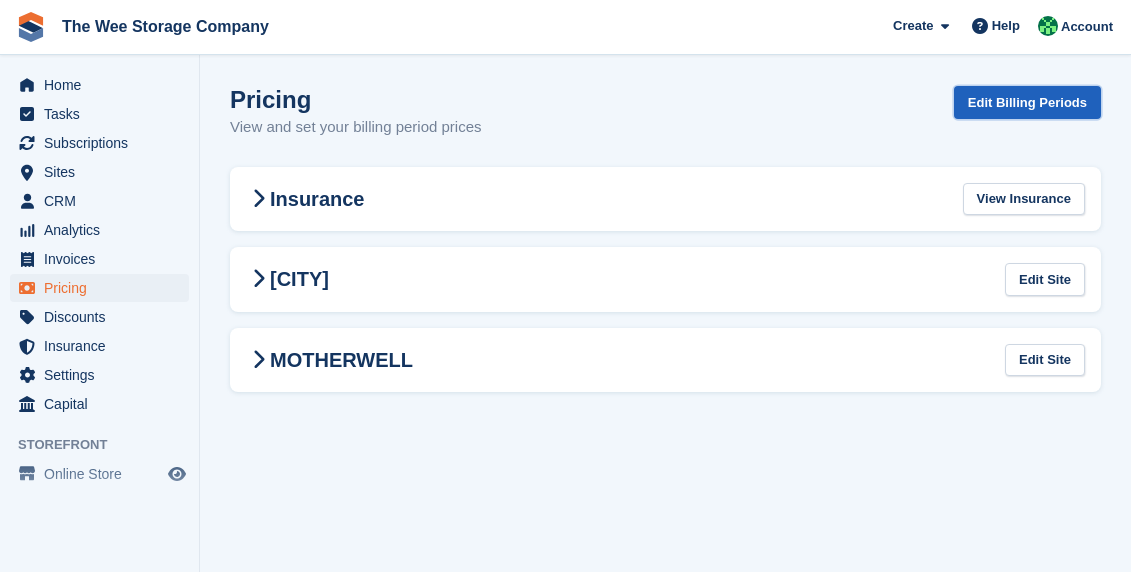 click on "Edit Billing Periods" at bounding box center [1027, 102] 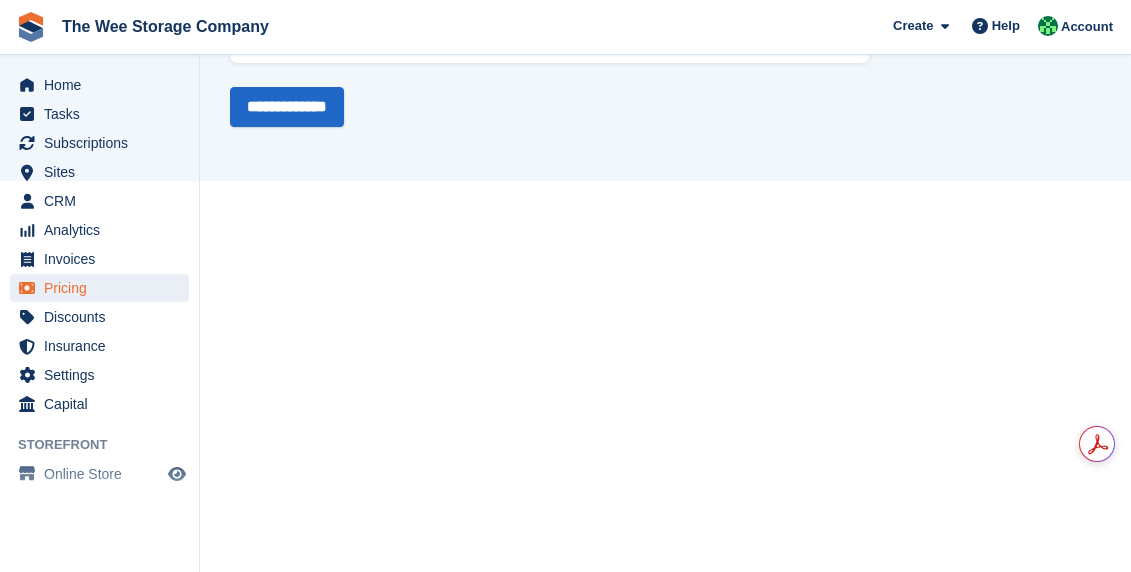 scroll, scrollTop: 677, scrollLeft: 0, axis: vertical 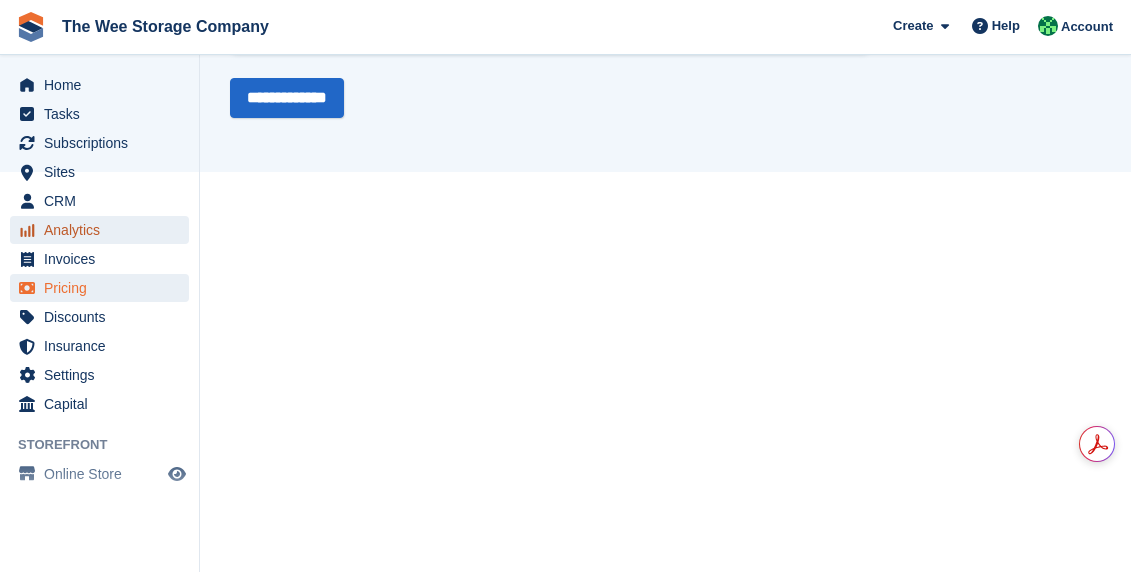 click on "Analytics" at bounding box center (104, 230) 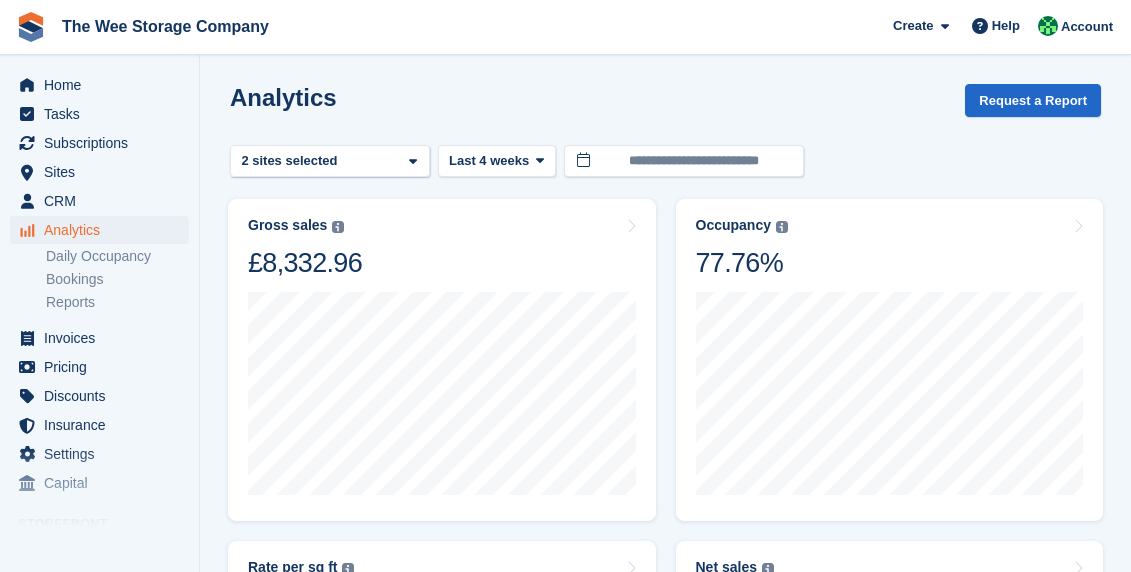scroll, scrollTop: 0, scrollLeft: 0, axis: both 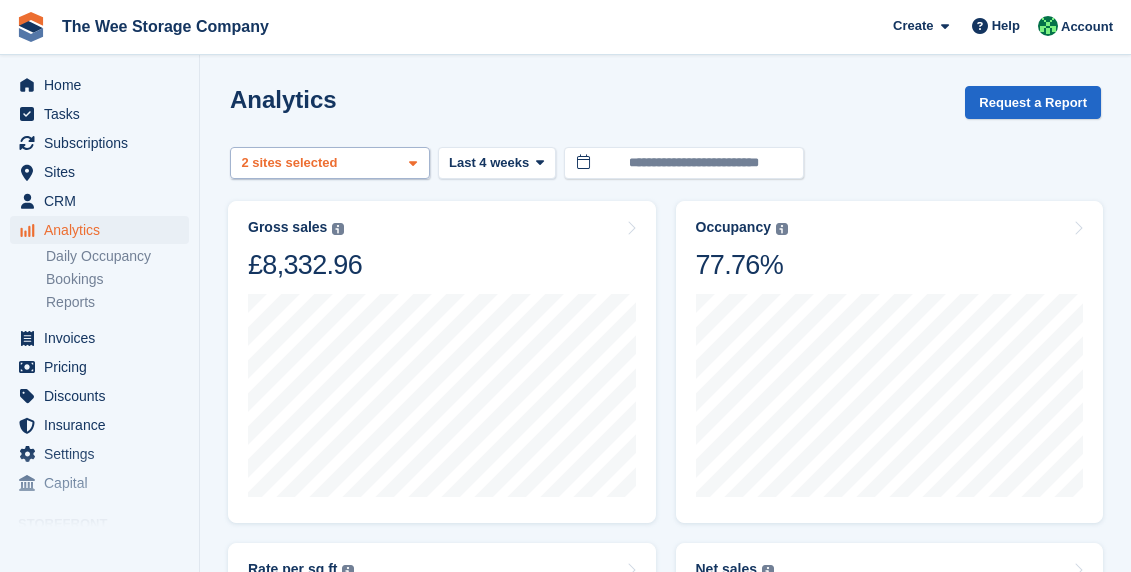 click at bounding box center (413, 163) 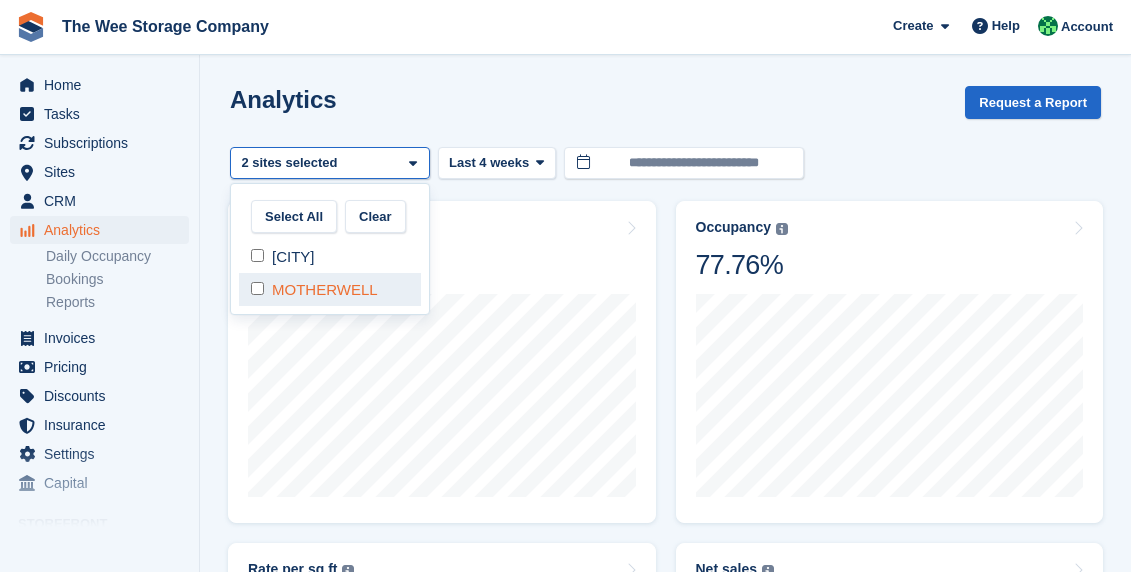 click on "MOTHERWELL" at bounding box center [330, 289] 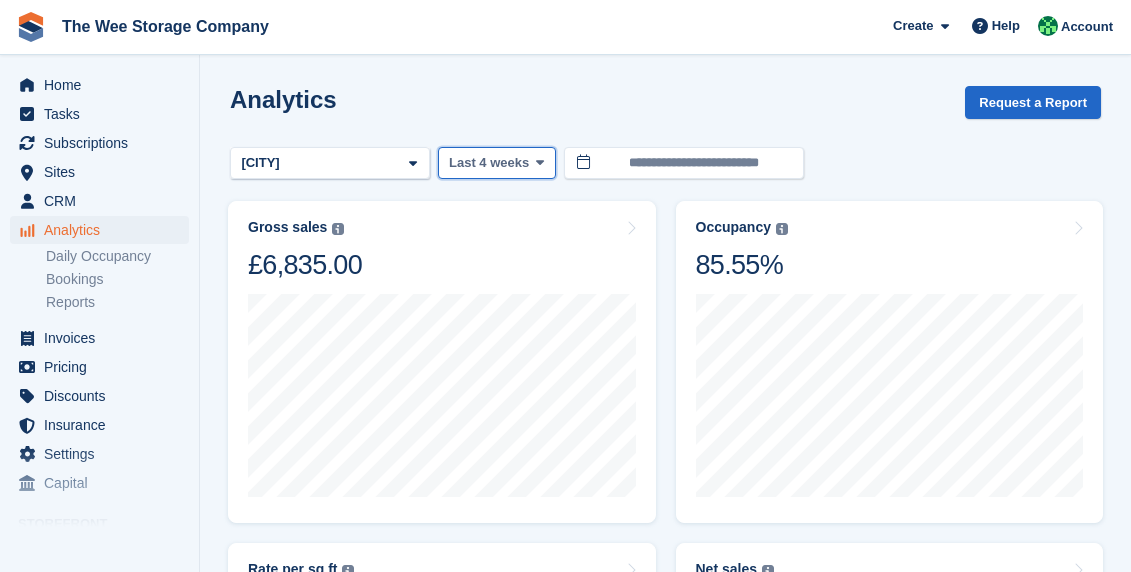 click at bounding box center [540, 163] 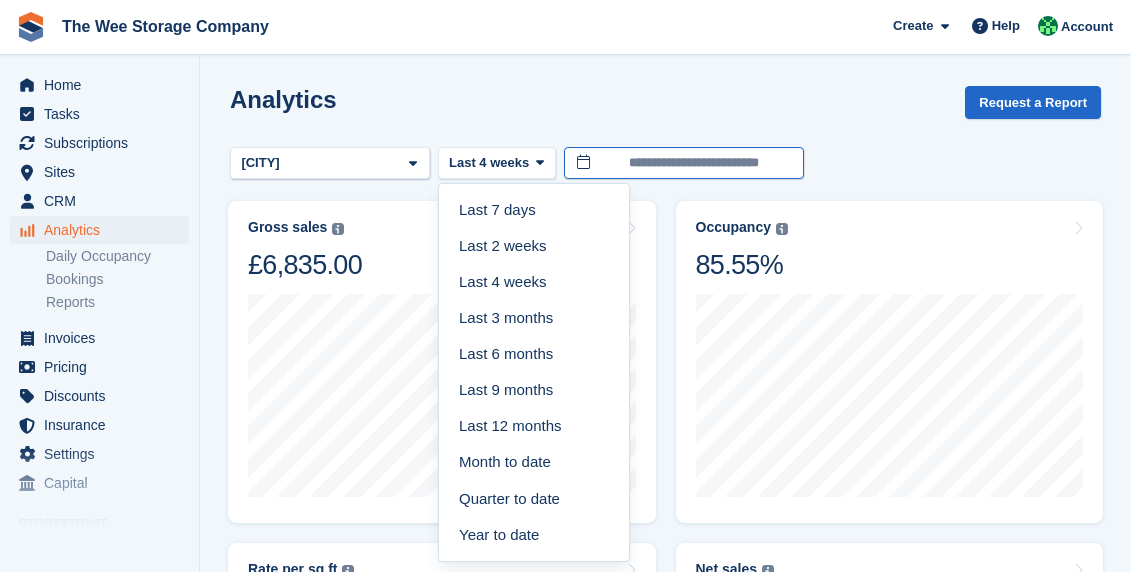 click on "**********" at bounding box center (684, 163) 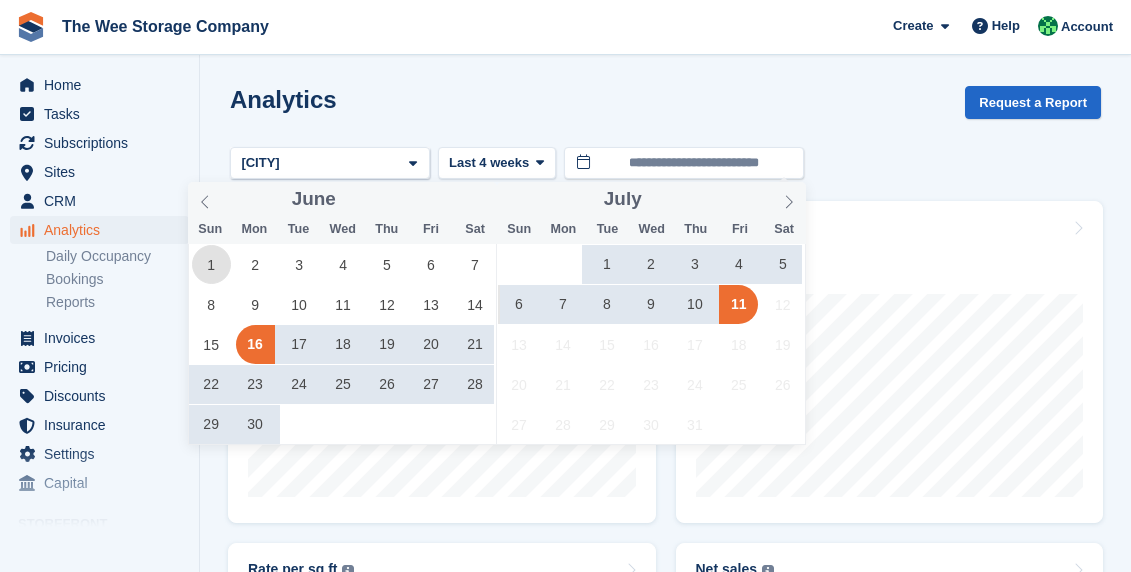 click on "1" at bounding box center (211, 264) 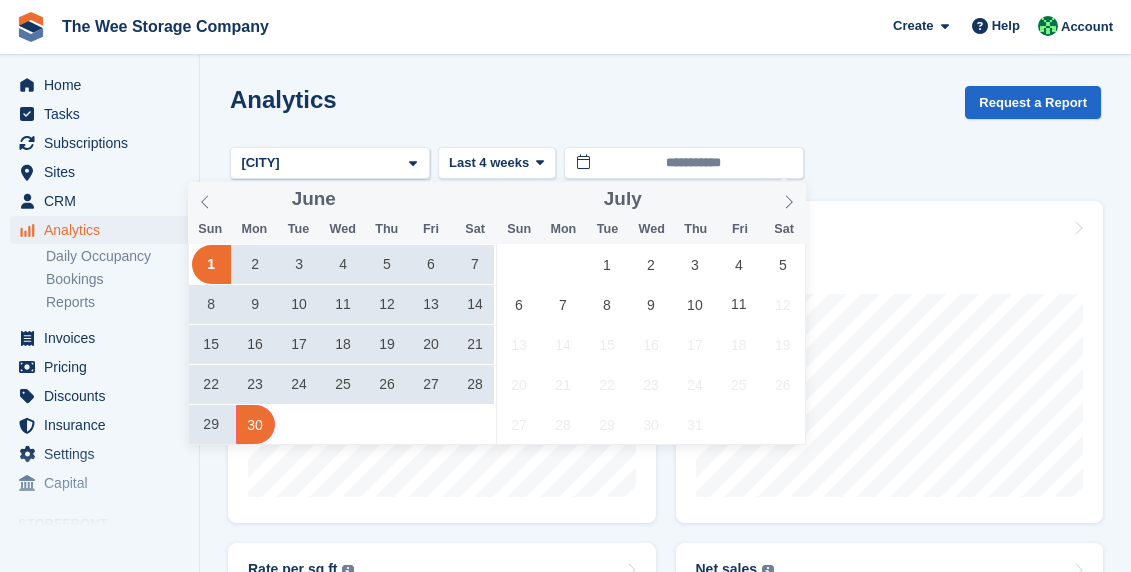 click on "30" at bounding box center [255, 424] 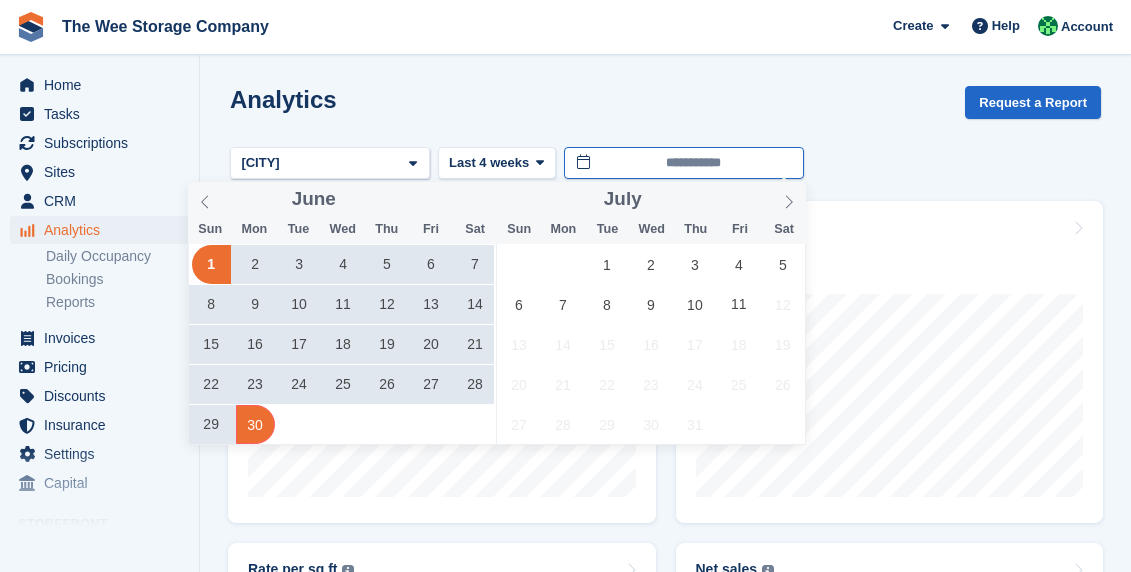 type on "**********" 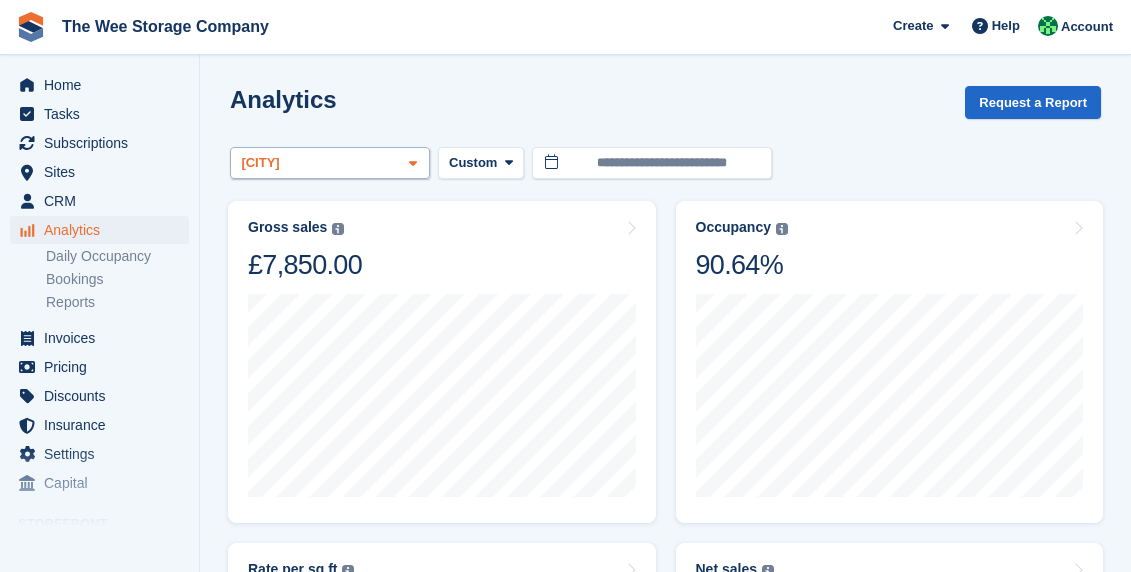 click at bounding box center [413, 164] 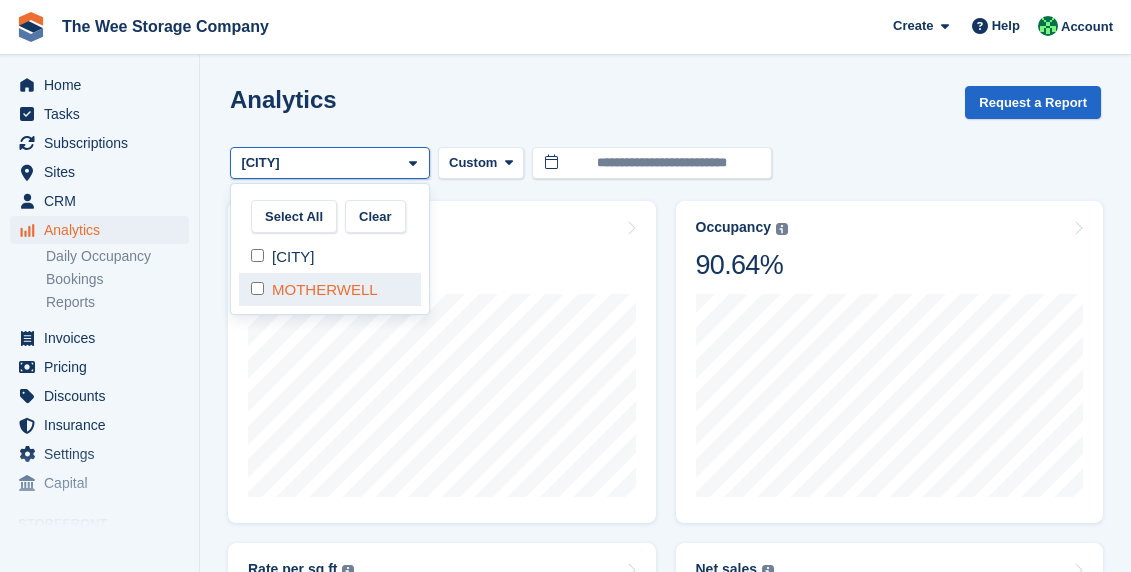 select on "****" 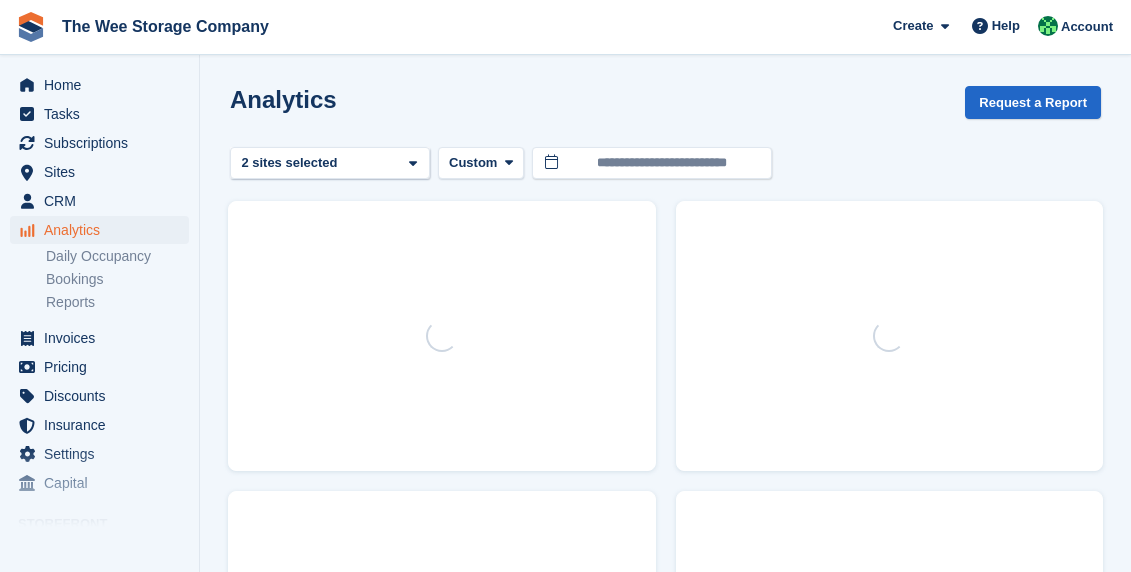 click on "Analytics
Request a Report" at bounding box center [665, 114] 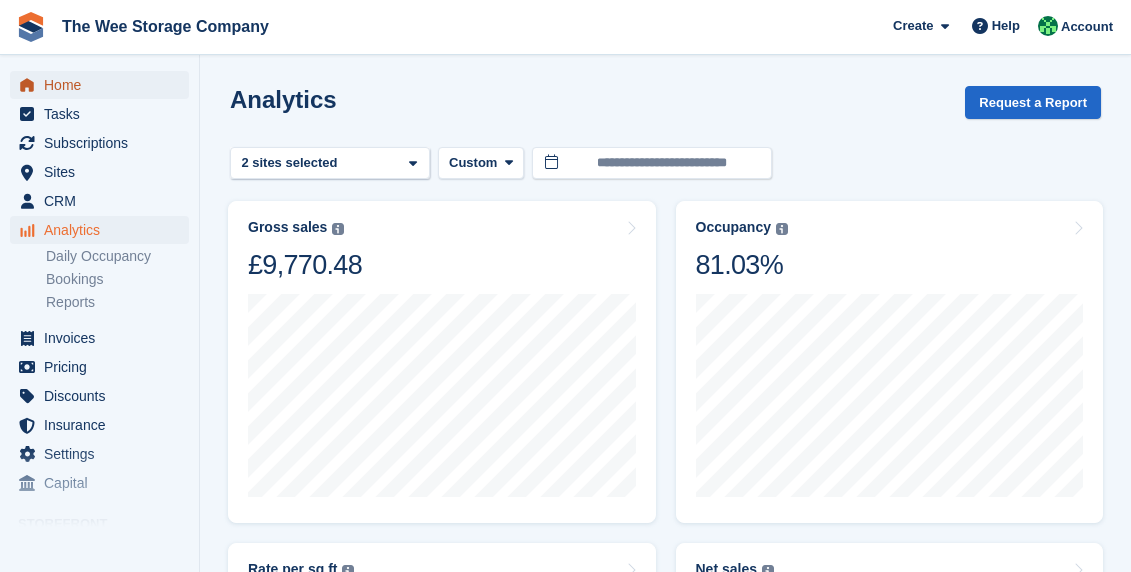 click on "Home" at bounding box center [104, 85] 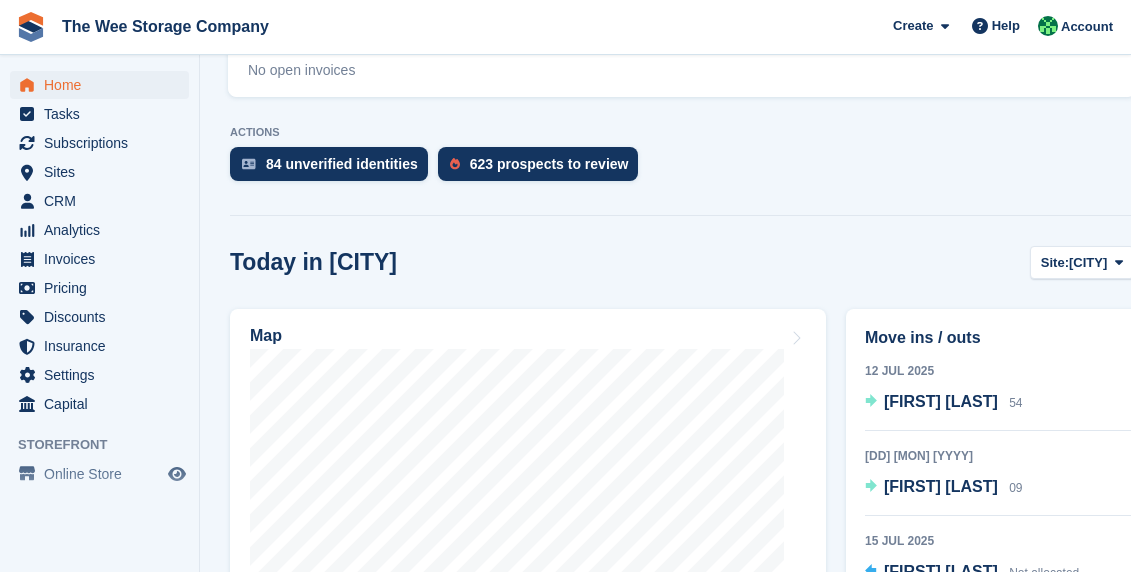 scroll, scrollTop: 475, scrollLeft: 0, axis: vertical 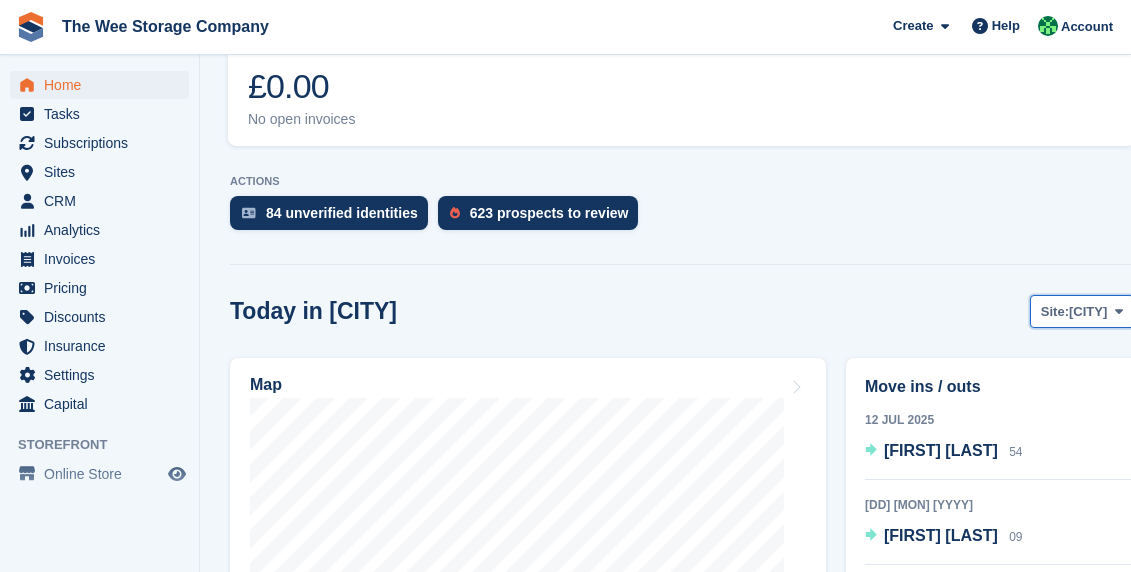 click on "[CITY]" at bounding box center [1088, 312] 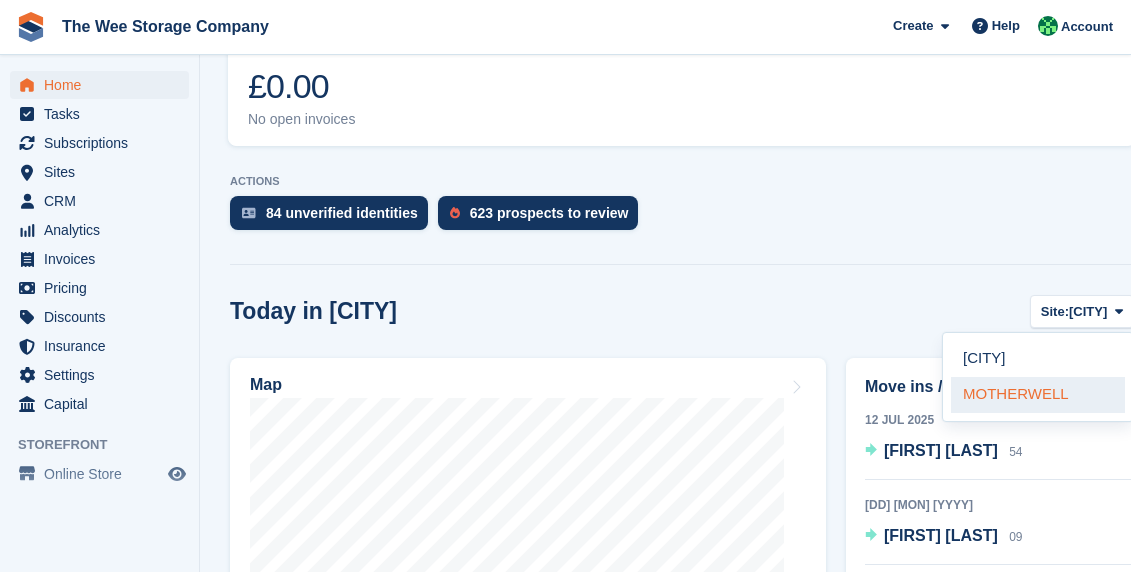 click on "MOTHERWELL" at bounding box center [1038, 395] 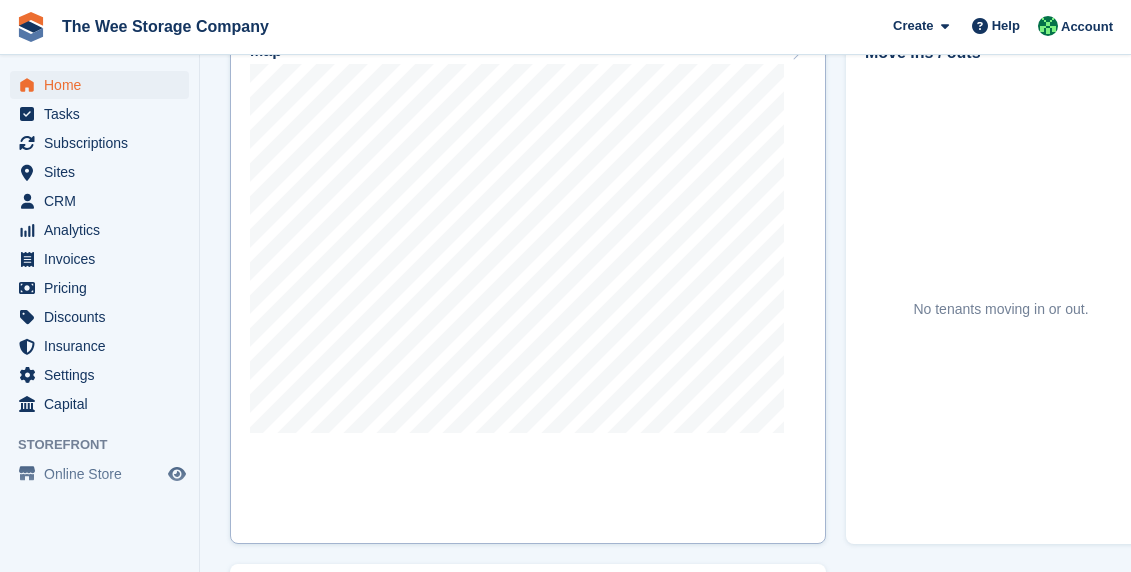 scroll, scrollTop: 811, scrollLeft: 0, axis: vertical 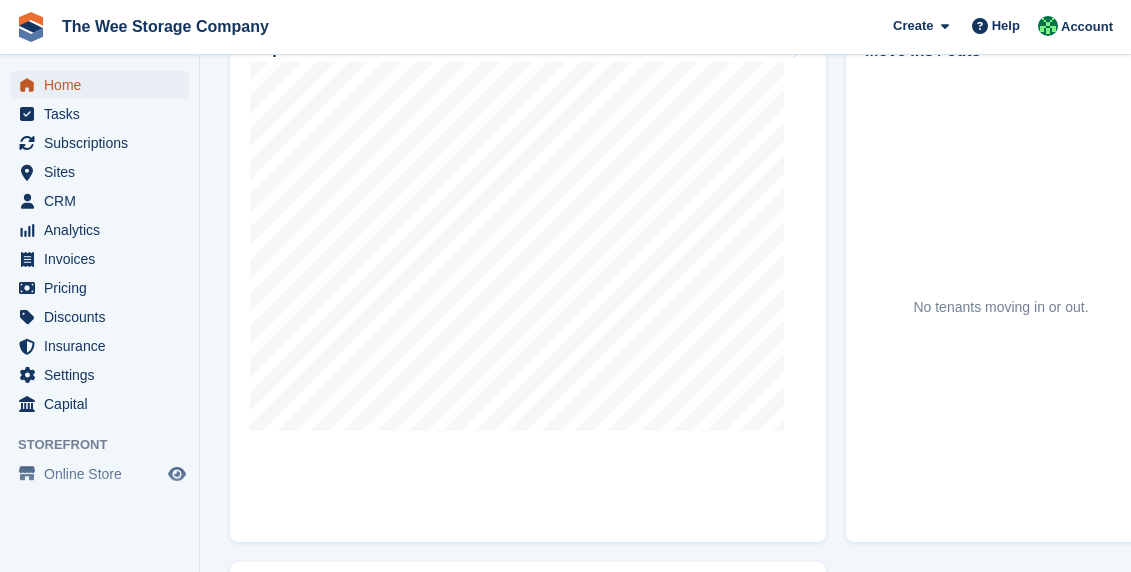 click on "Home" at bounding box center [104, 85] 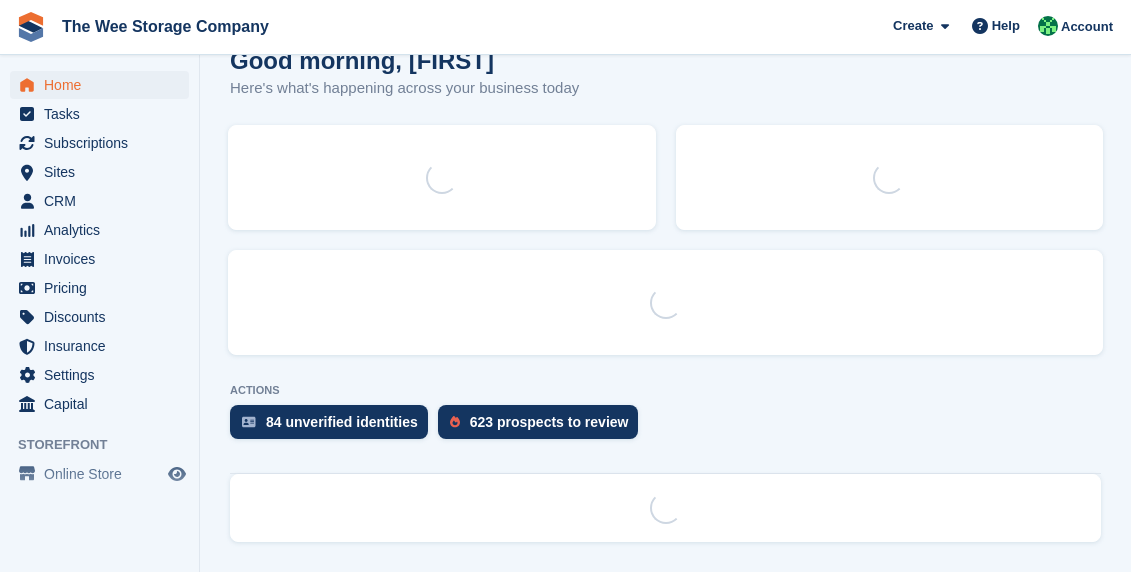 scroll, scrollTop: 0, scrollLeft: 0, axis: both 